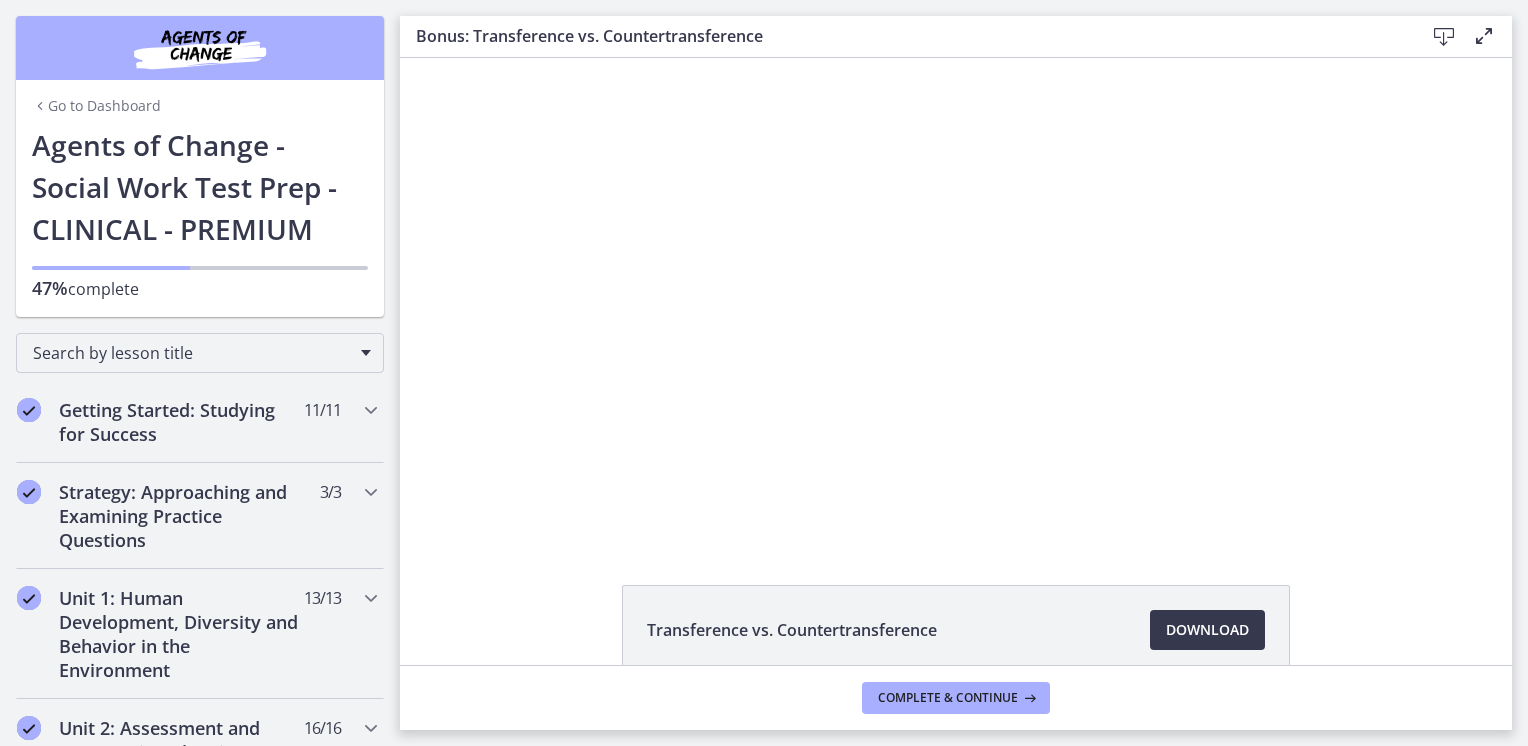 scroll, scrollTop: 0, scrollLeft: 0, axis: both 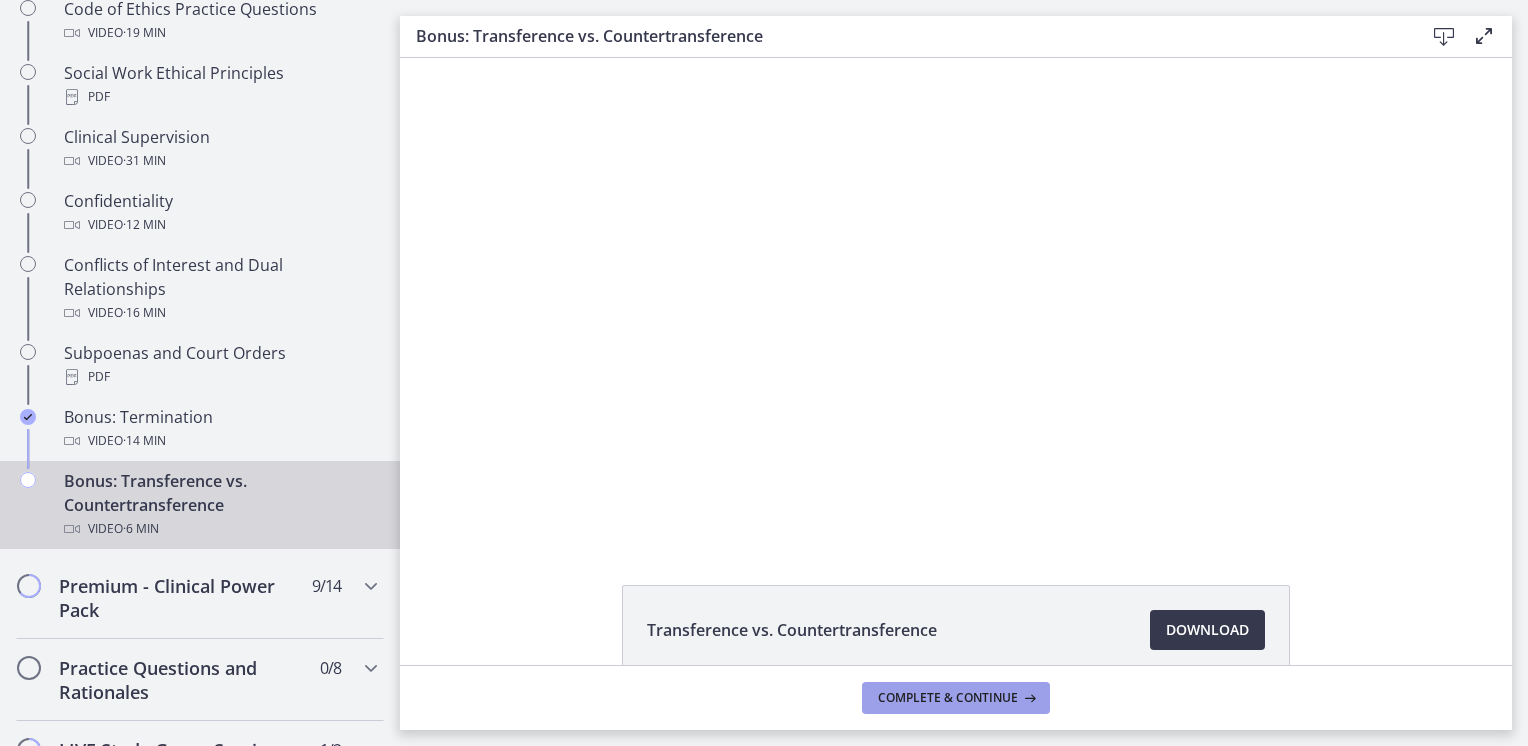 click on "Complete & continue" at bounding box center (956, 698) 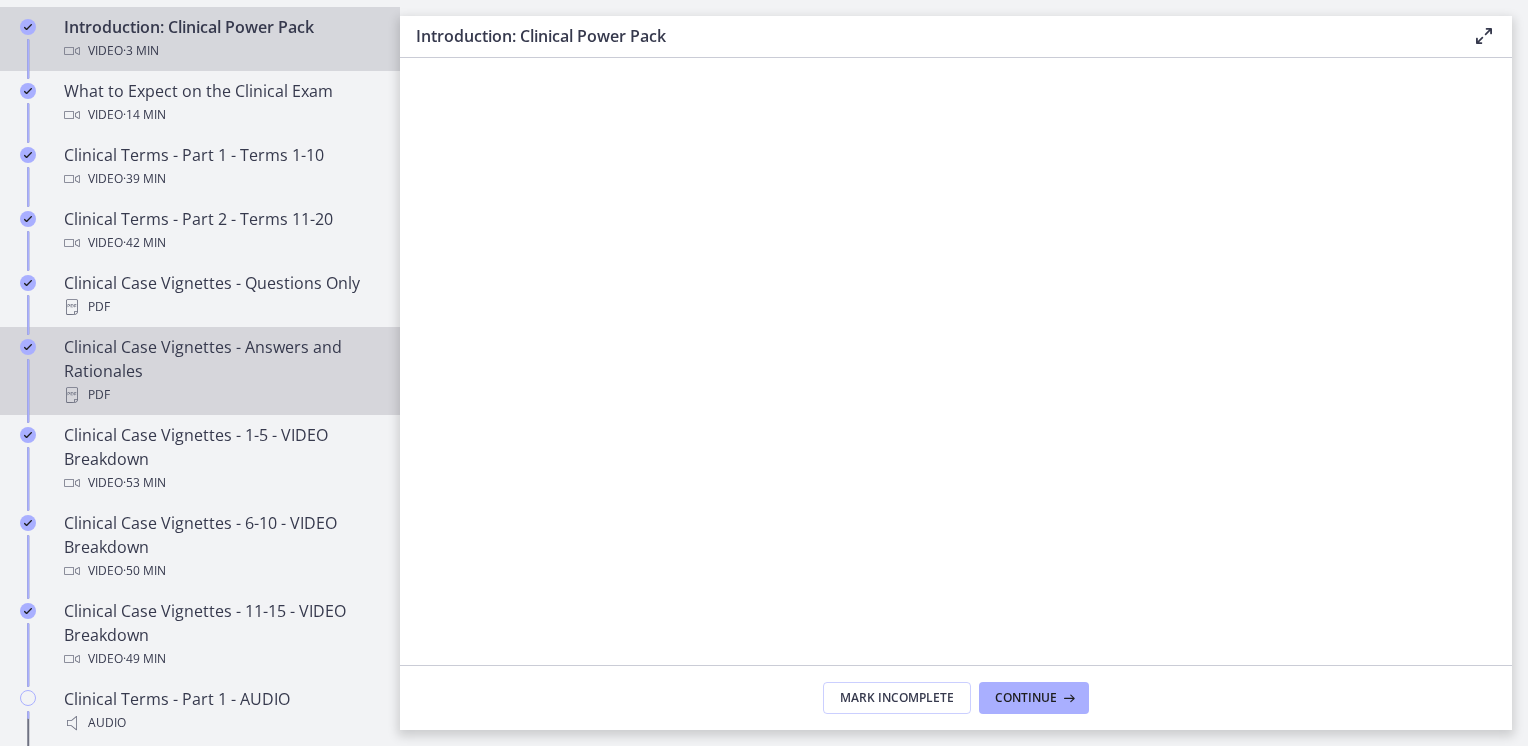 scroll, scrollTop: 1051, scrollLeft: 0, axis: vertical 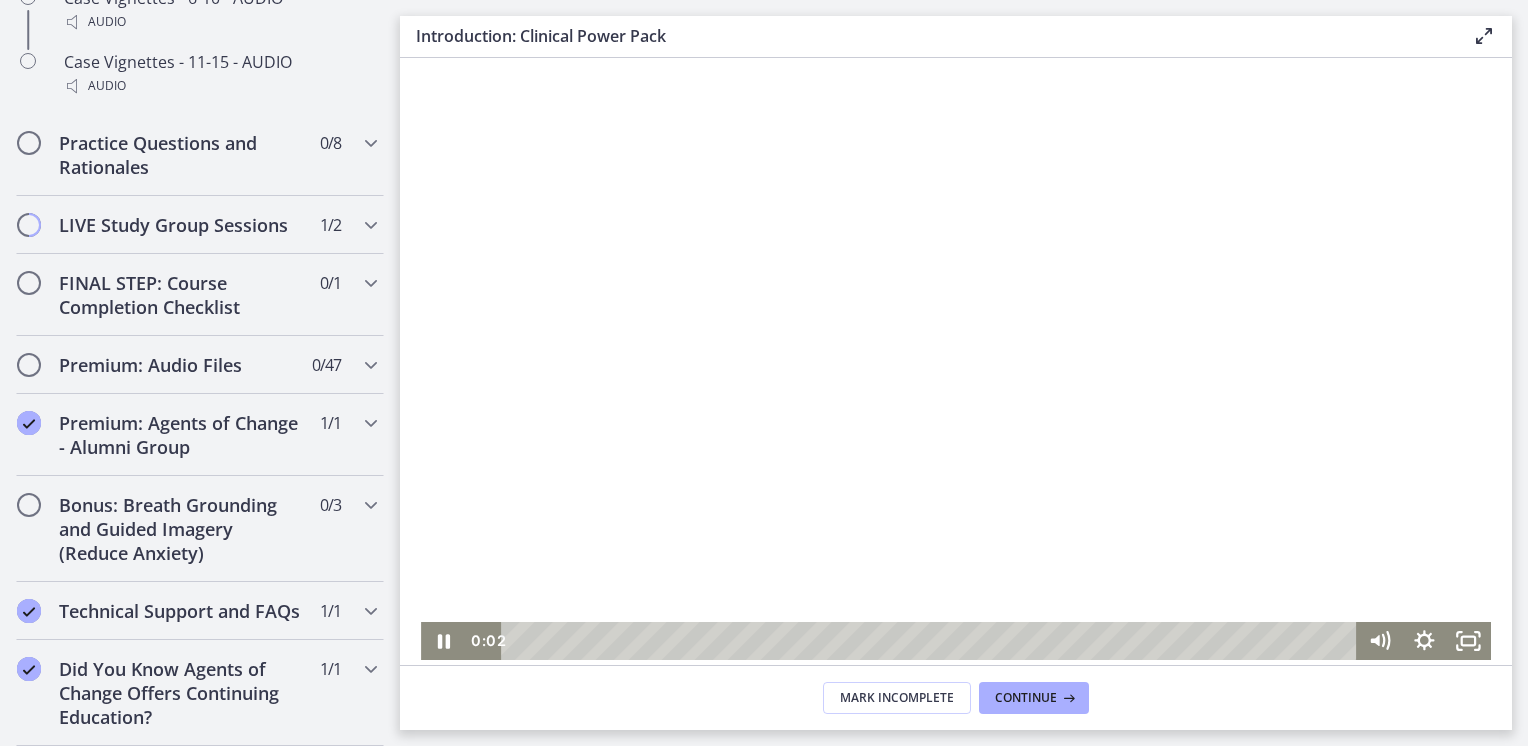 click at bounding box center [956, 359] 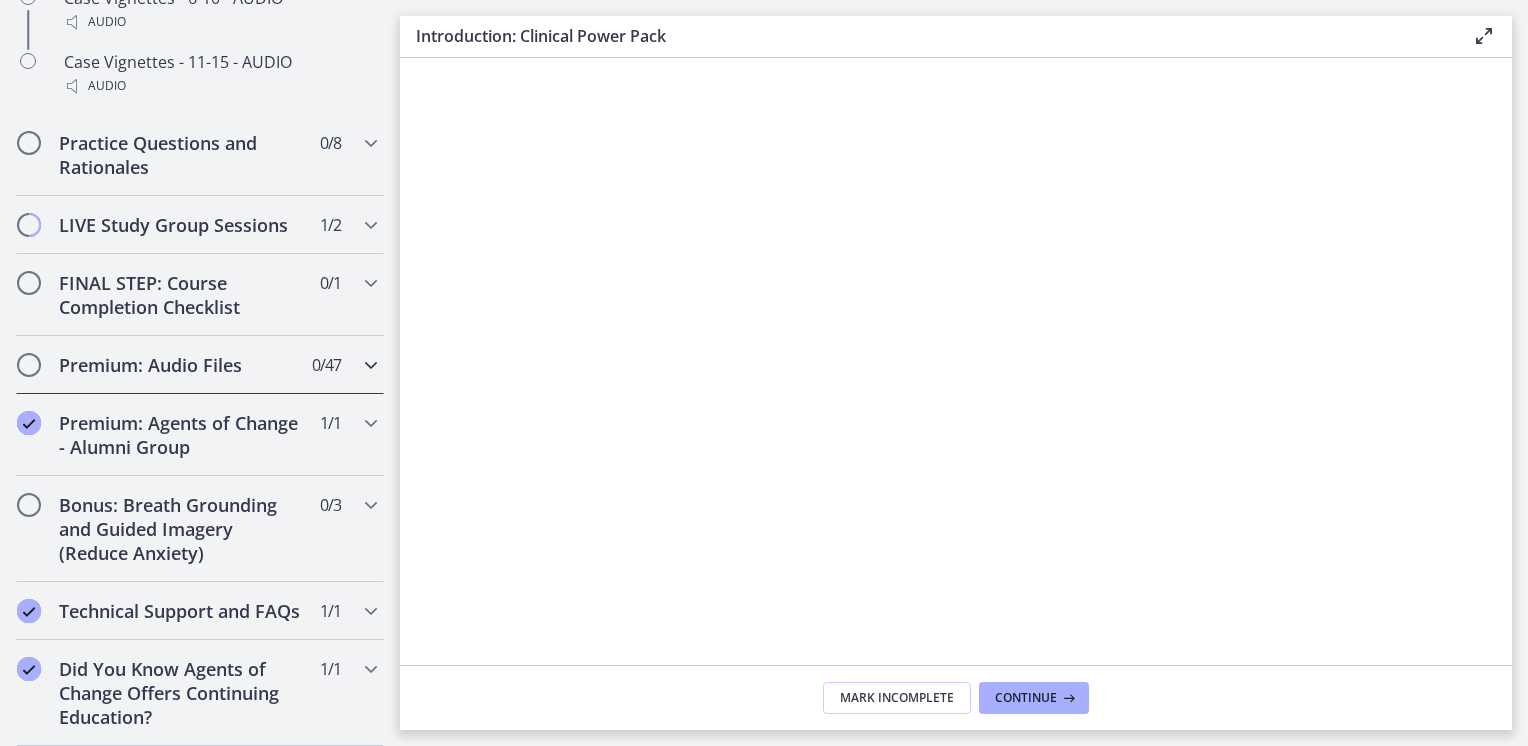 scroll, scrollTop: 1985, scrollLeft: 0, axis: vertical 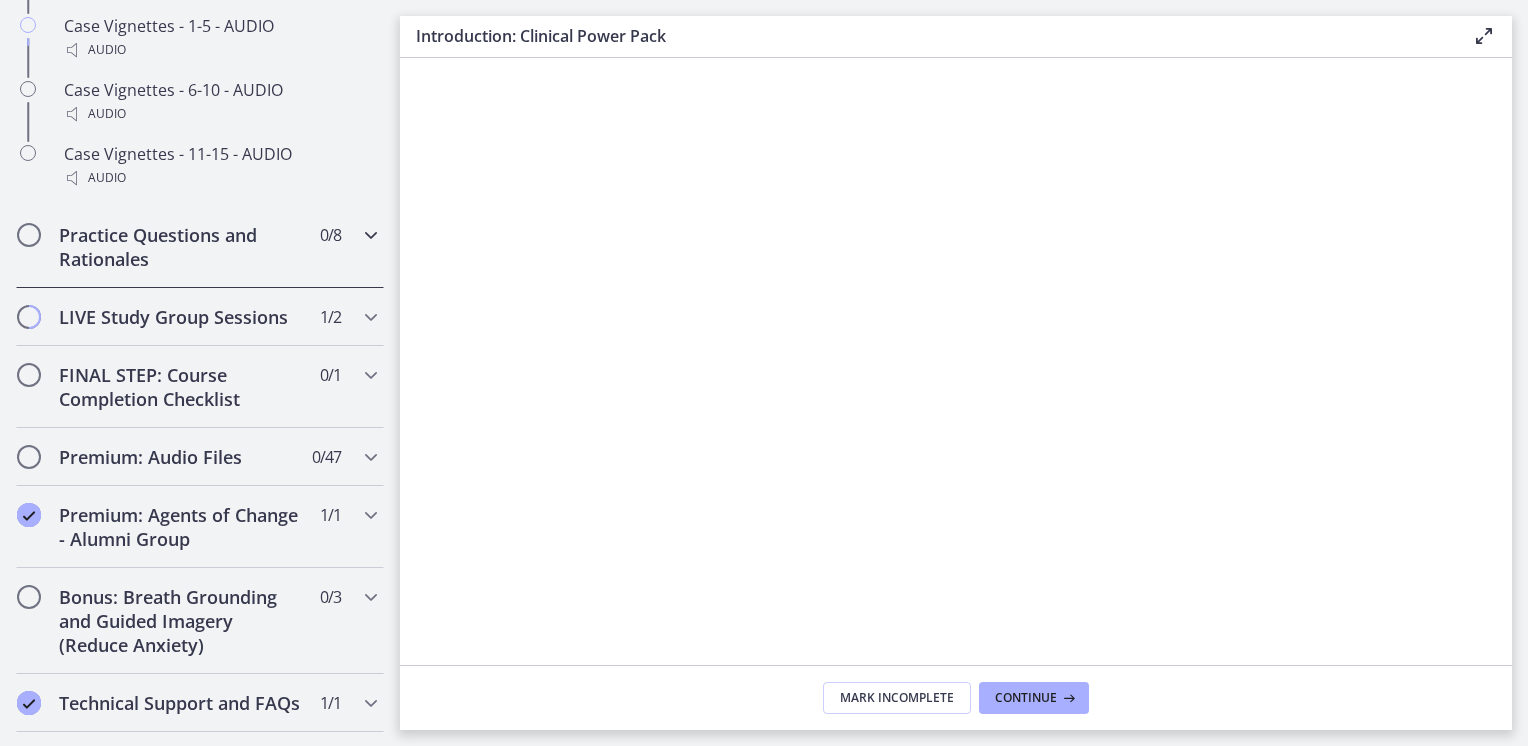 click on "Practice Questions and Rationales" at bounding box center (181, 247) 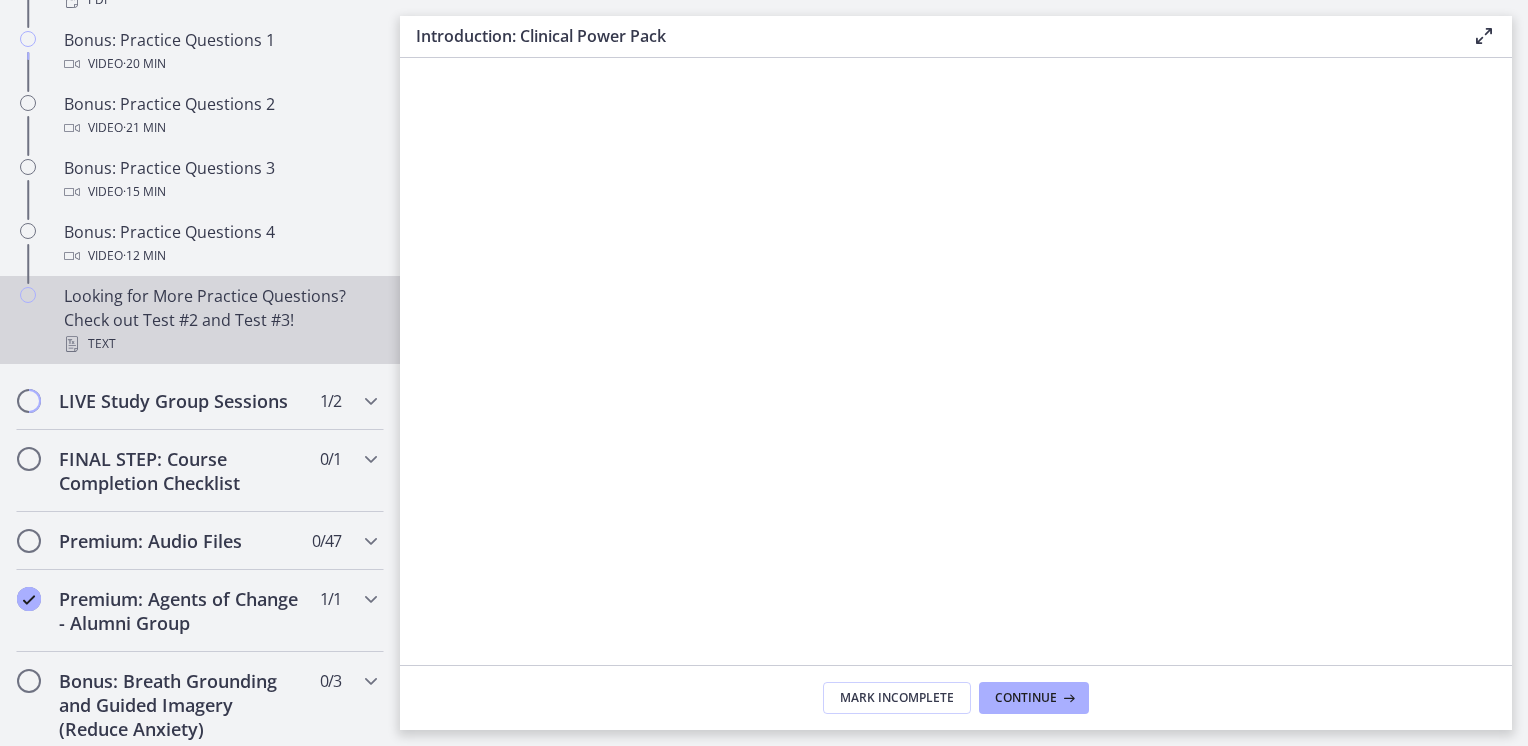 scroll, scrollTop: 1359, scrollLeft: 0, axis: vertical 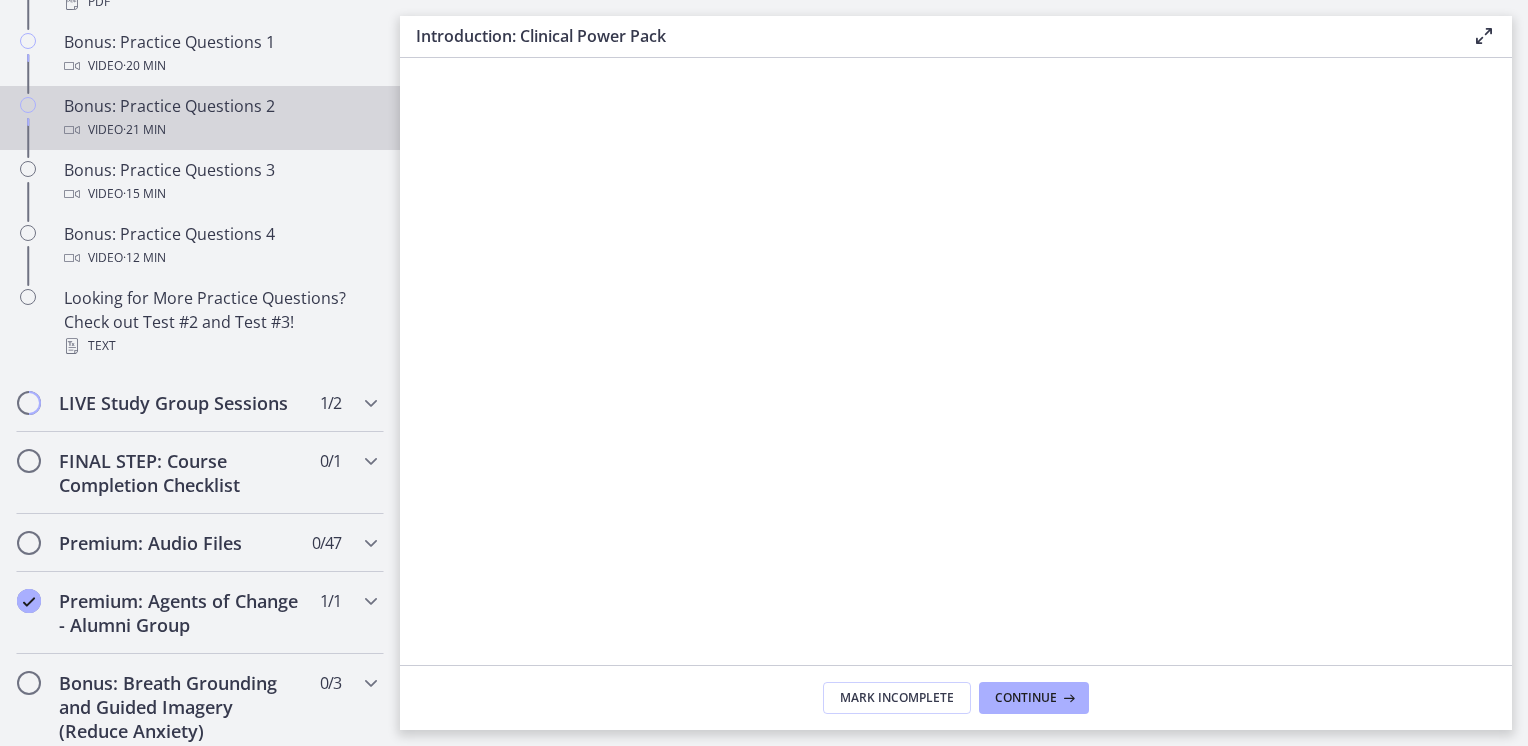 click on "Bonus: Practice Questions 2
Video
·  21 min" at bounding box center (220, 118) 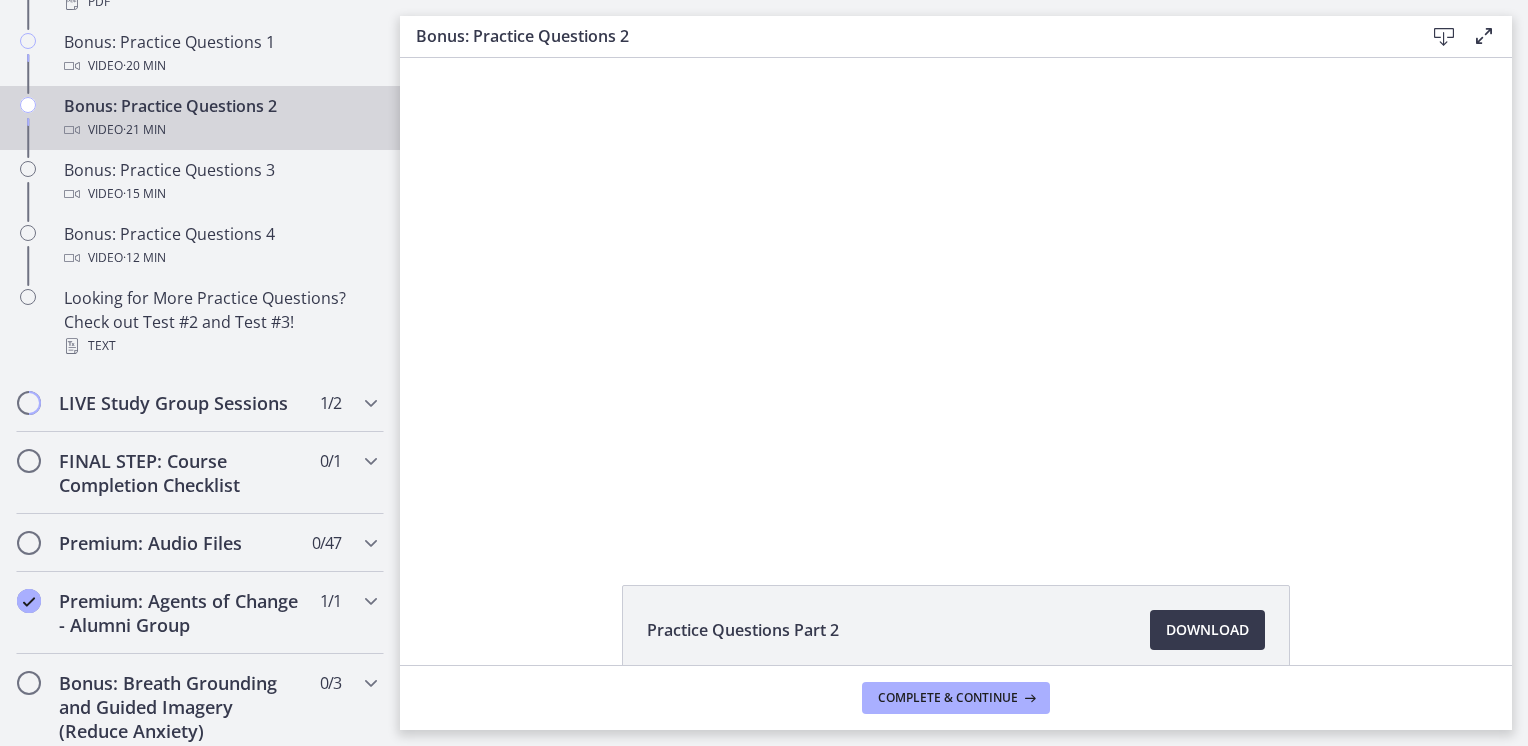 scroll, scrollTop: 0, scrollLeft: 0, axis: both 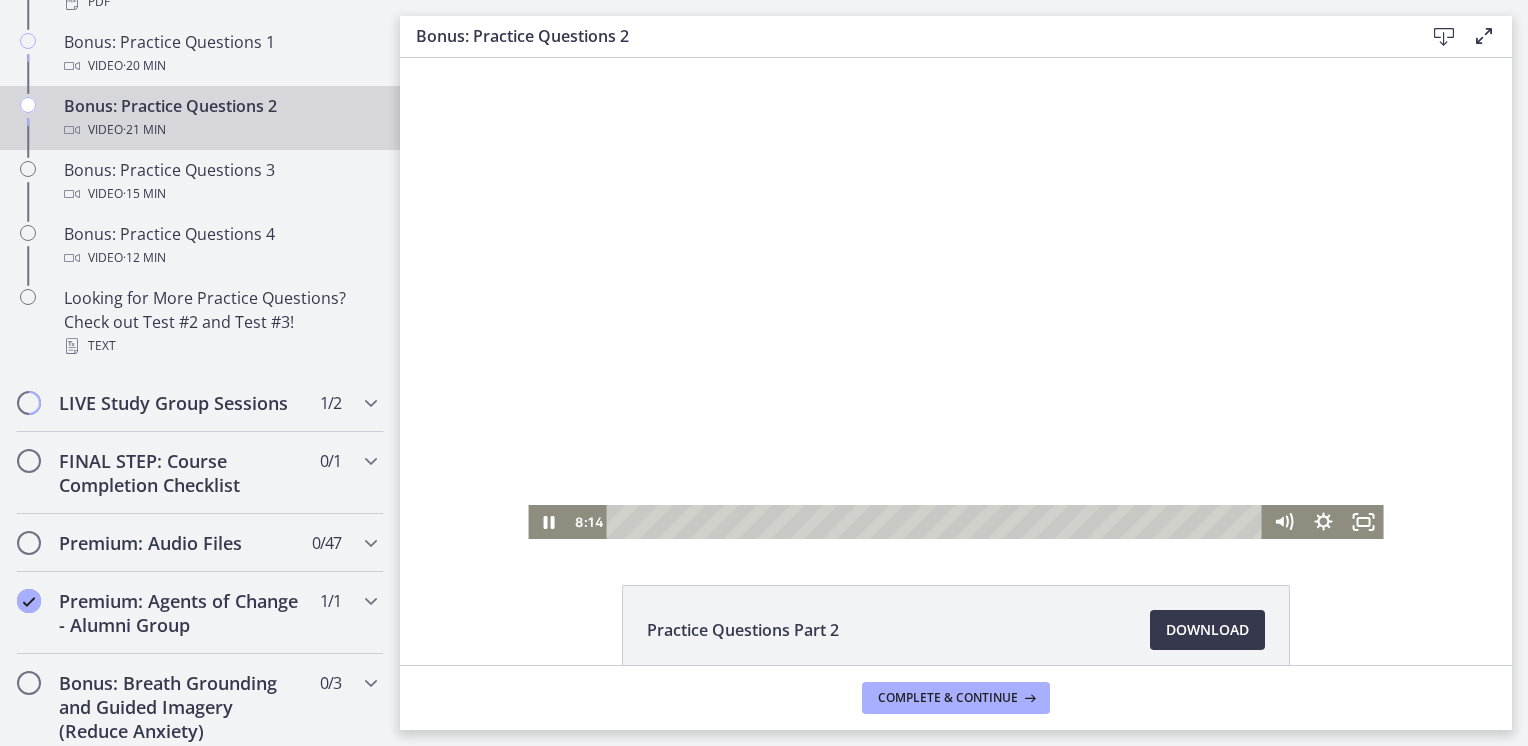 click at bounding box center [955, 298] 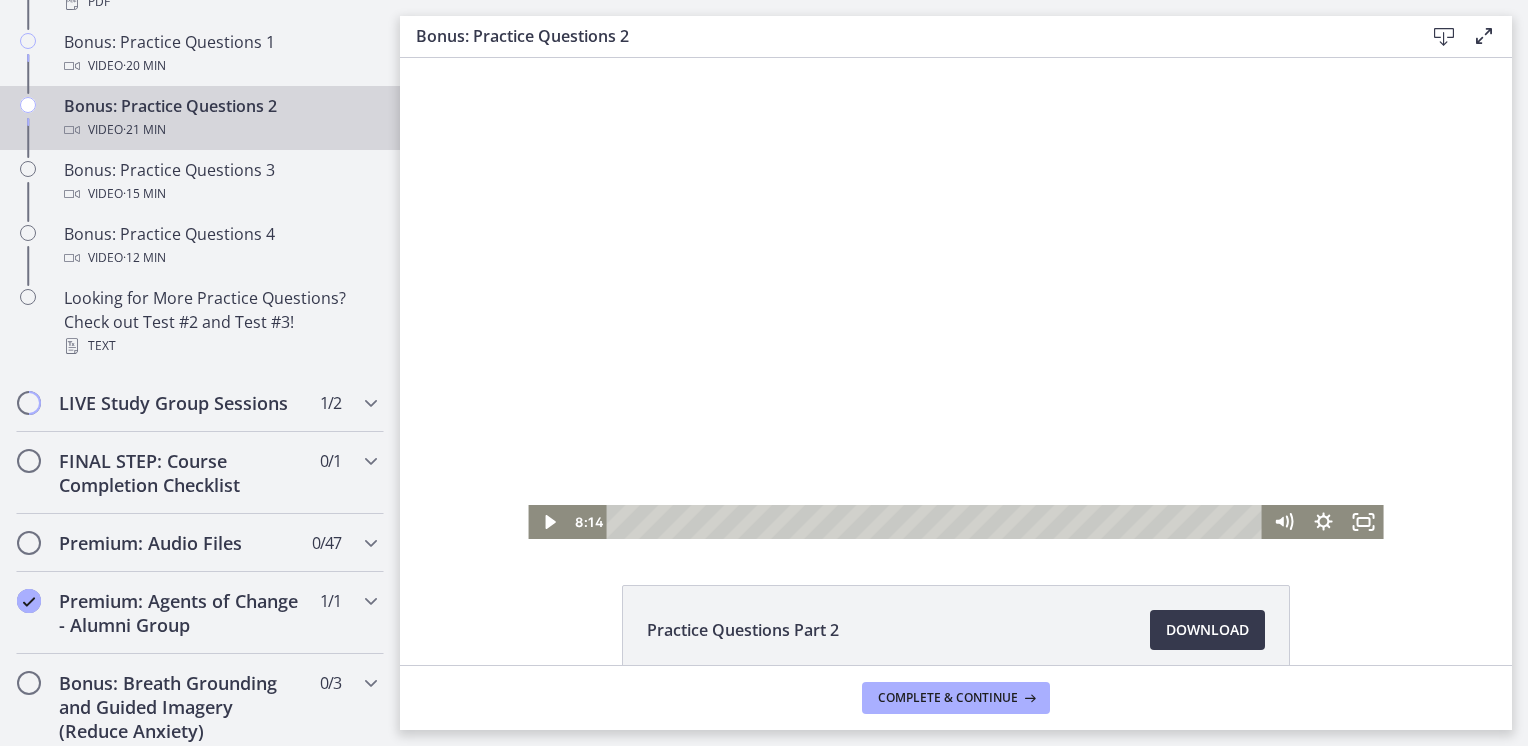 click at bounding box center (955, 298) 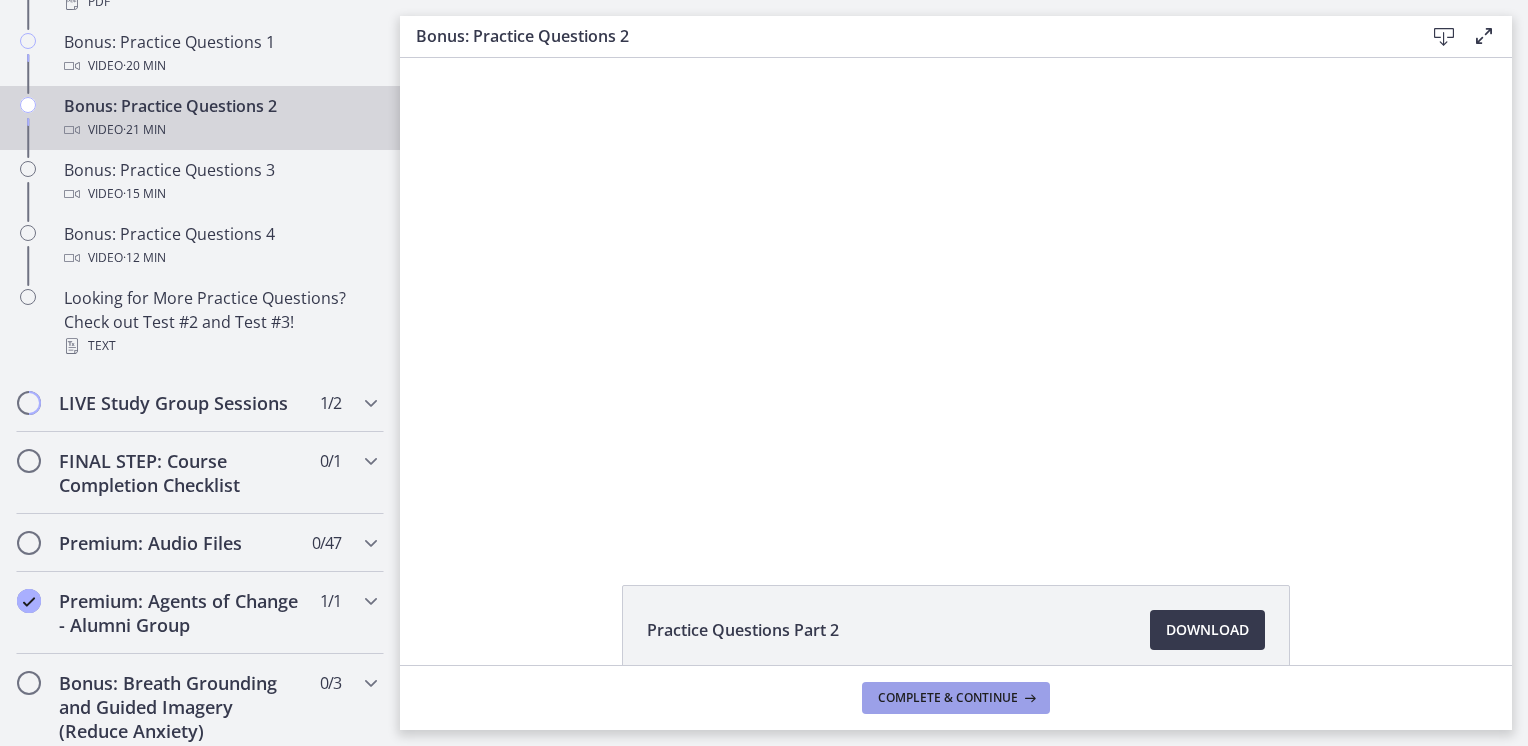 click on "Complete & continue" at bounding box center (948, 698) 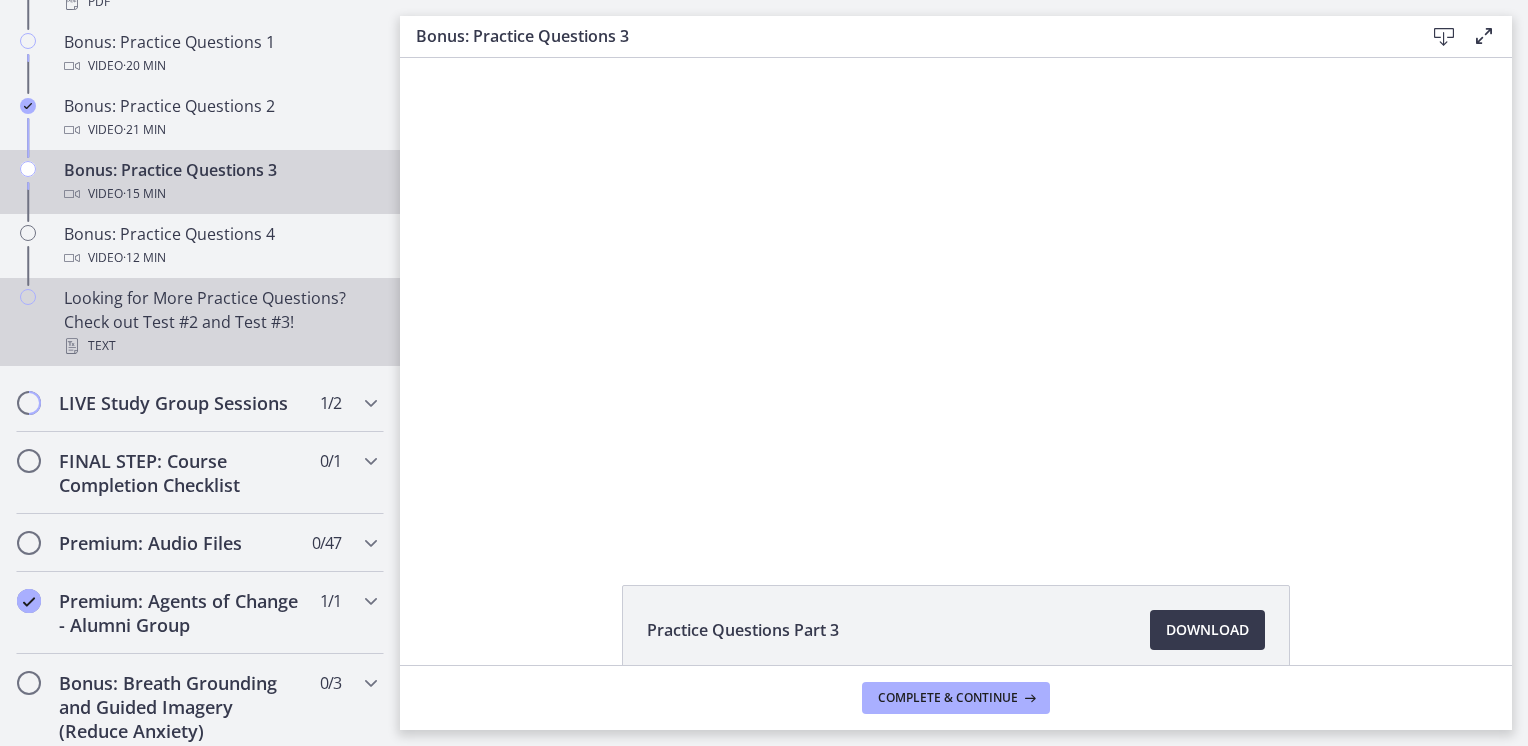 scroll, scrollTop: 0, scrollLeft: 0, axis: both 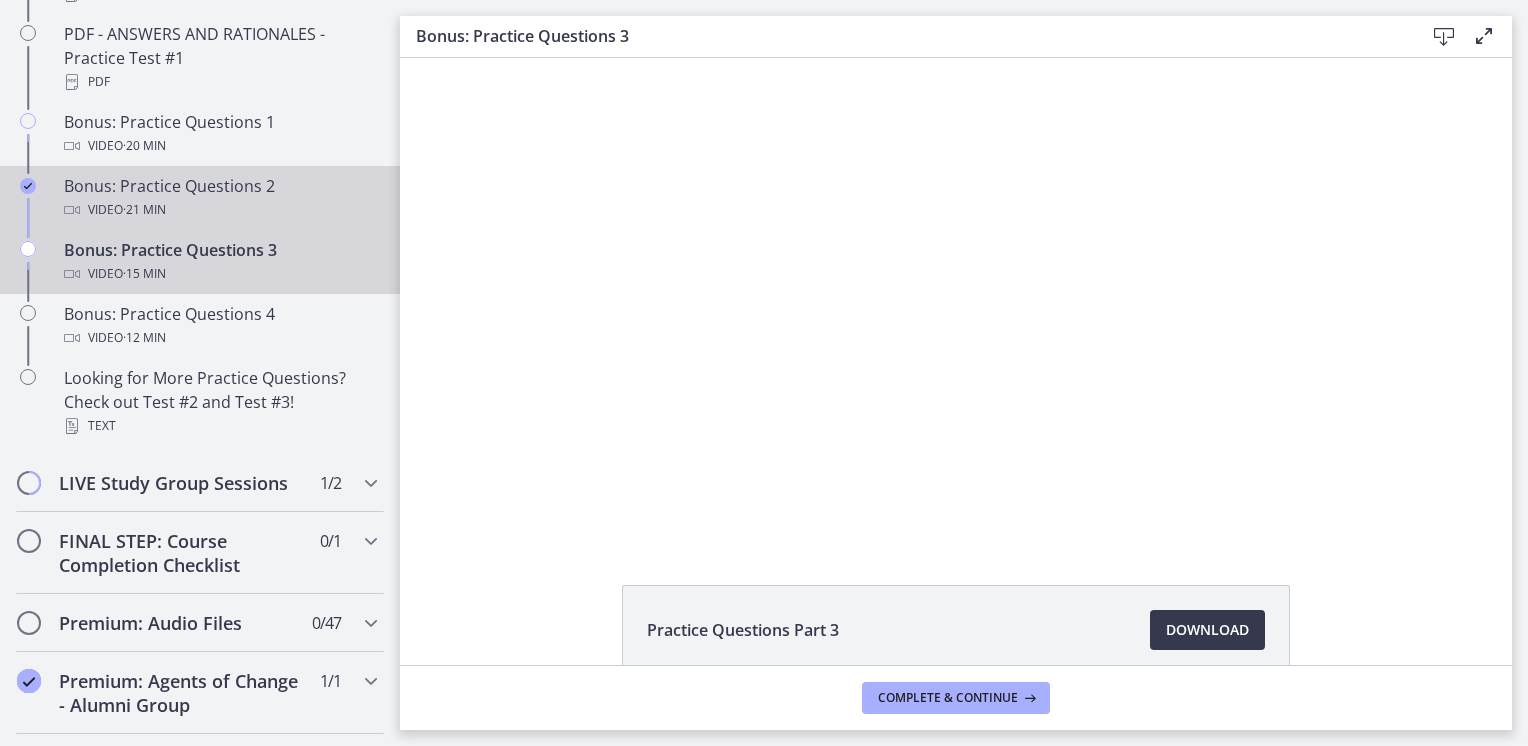 click on "Video
·  21 min" at bounding box center (220, 210) 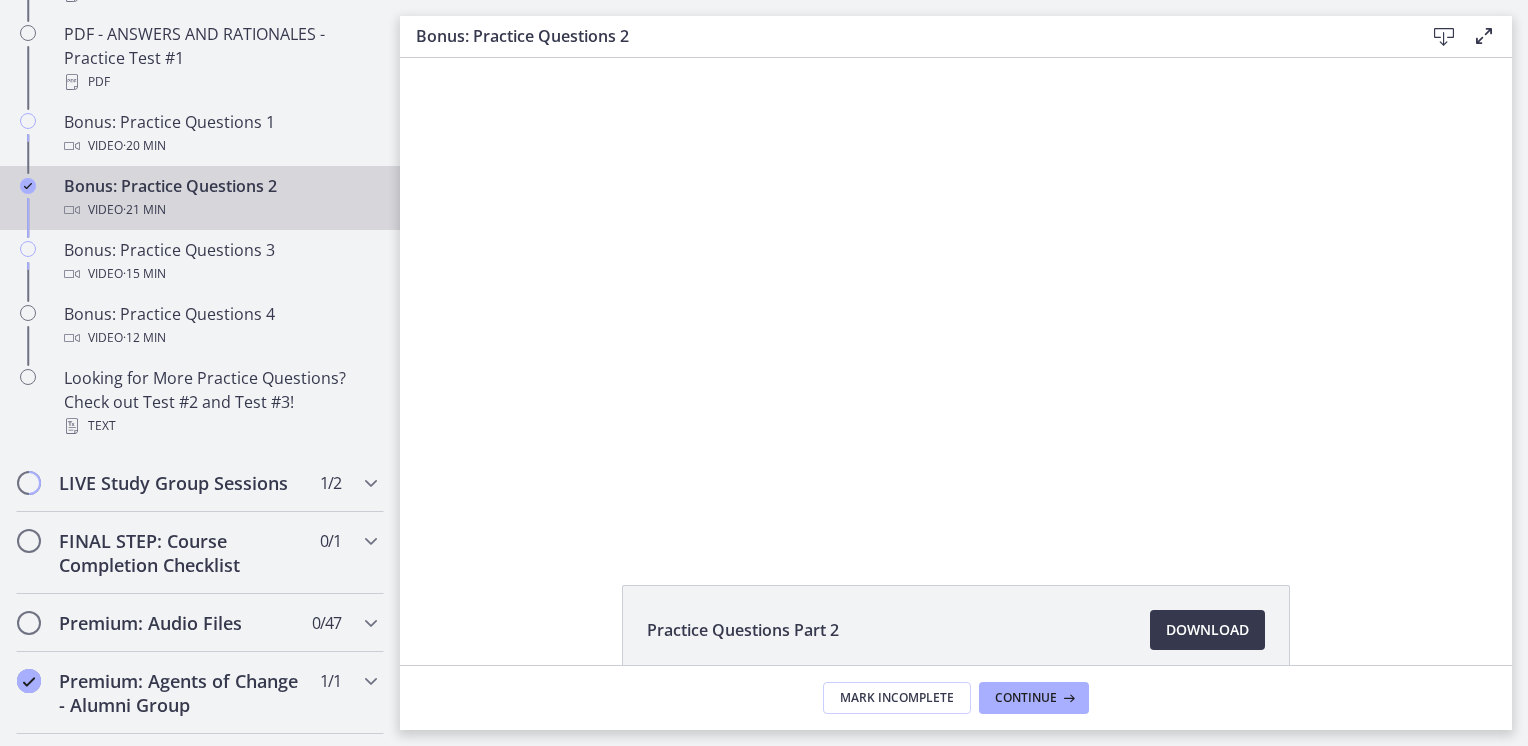 scroll, scrollTop: 0, scrollLeft: 0, axis: both 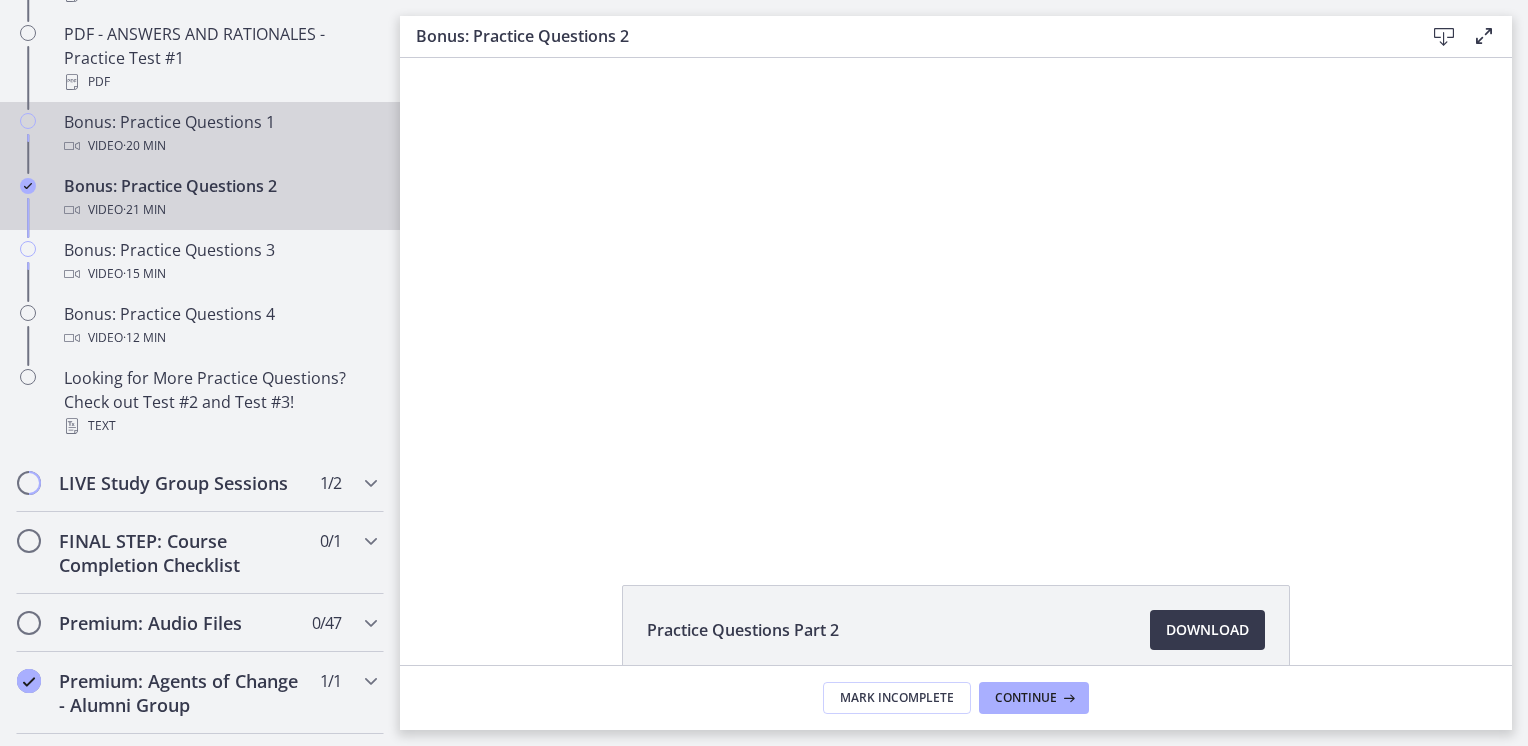 click on "Bonus: Practice Questions 1
Video
·  20 min" at bounding box center (220, 134) 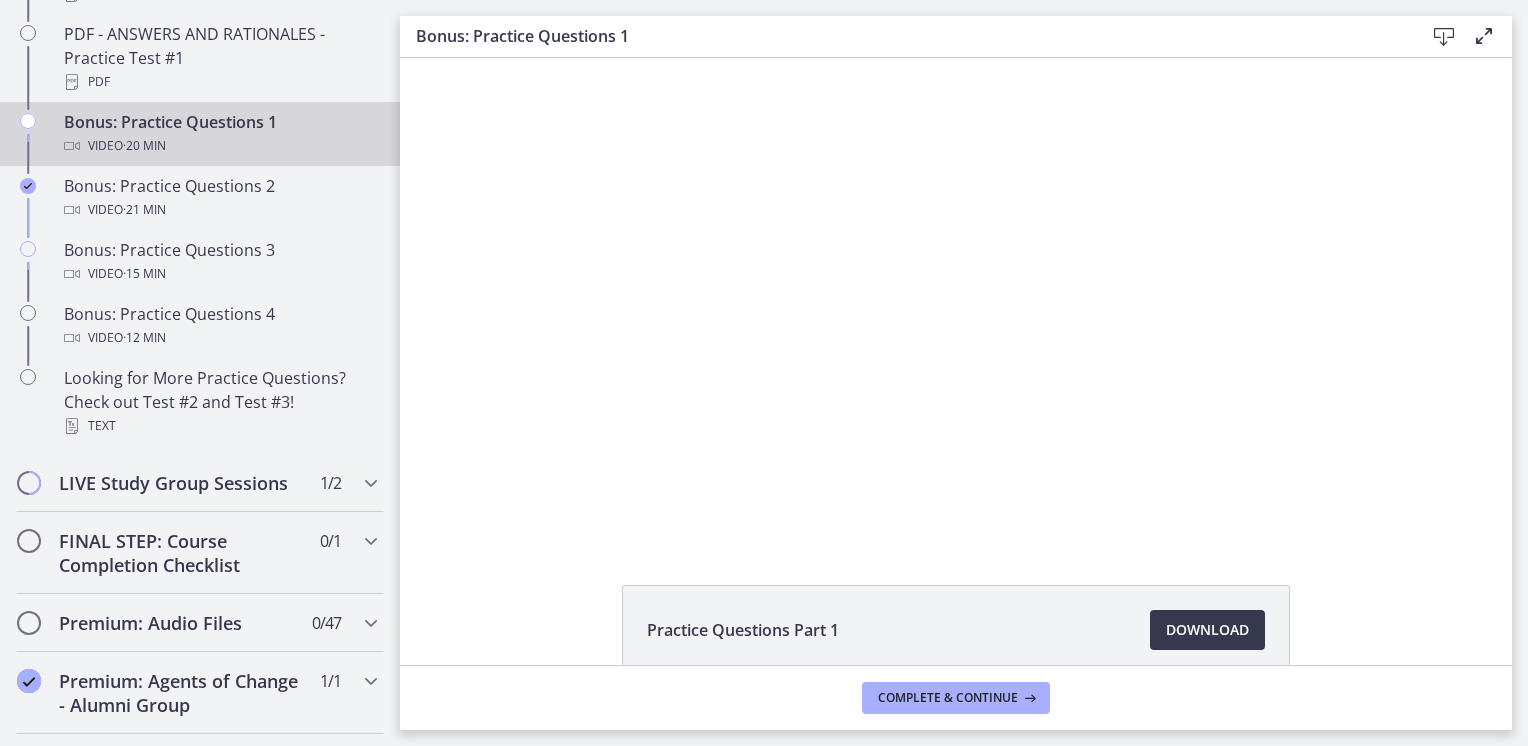 scroll, scrollTop: 0, scrollLeft: 0, axis: both 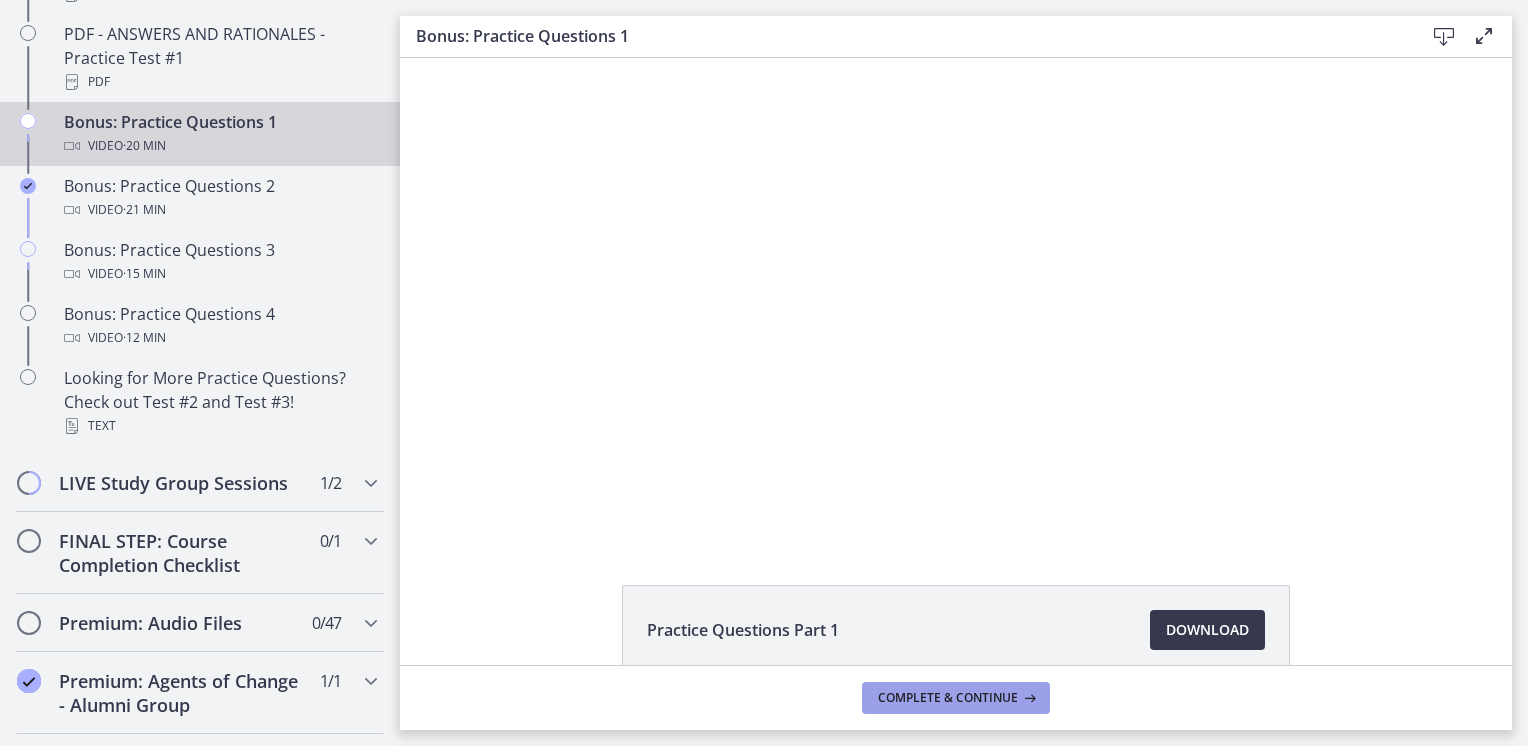 click on "Complete & continue" at bounding box center [948, 698] 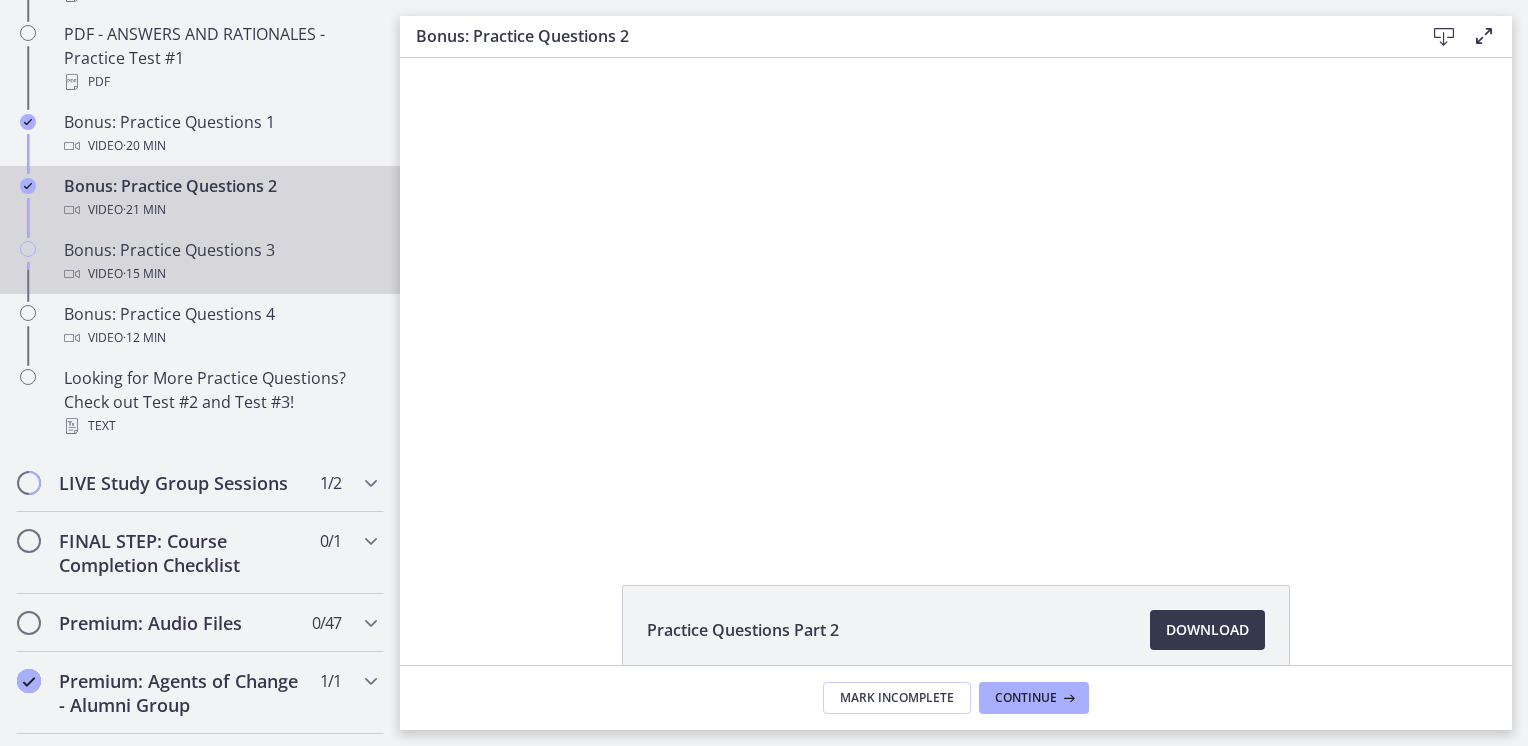 scroll, scrollTop: 0, scrollLeft: 0, axis: both 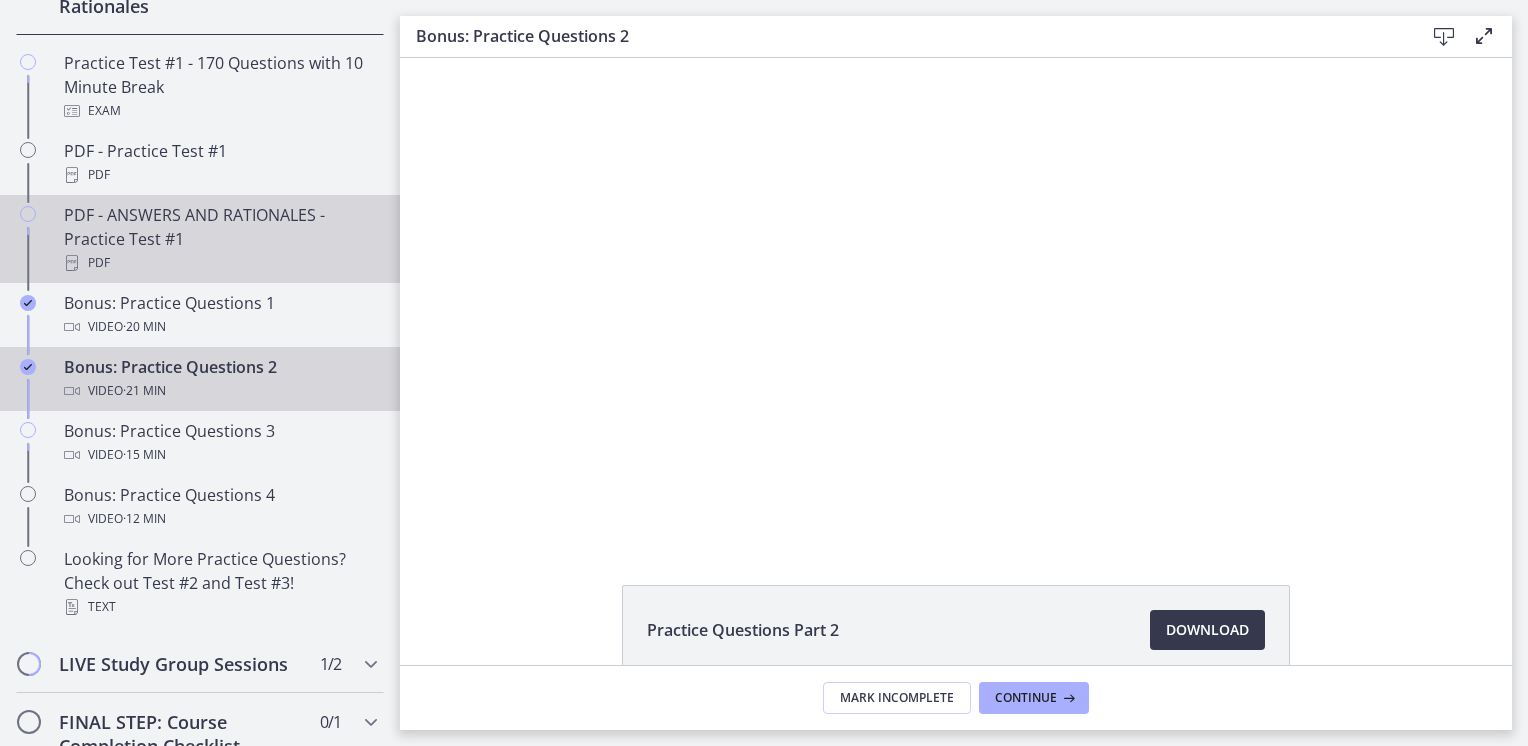 click on "PDF - ANSWERS AND RATIONALES - Practice Test #1
PDF" at bounding box center (220, 239) 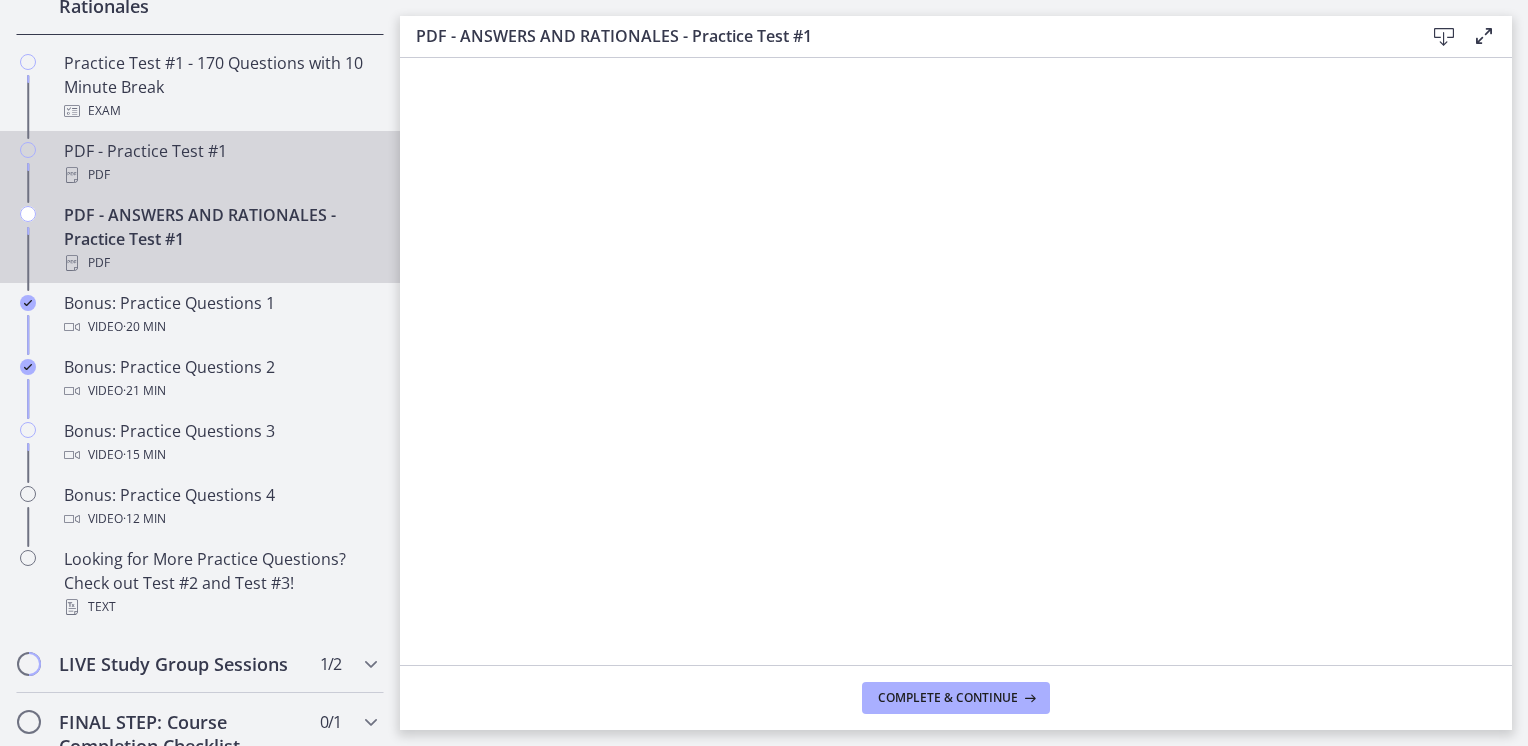 click on "PDF - Practice Test #1
PDF" at bounding box center [220, 163] 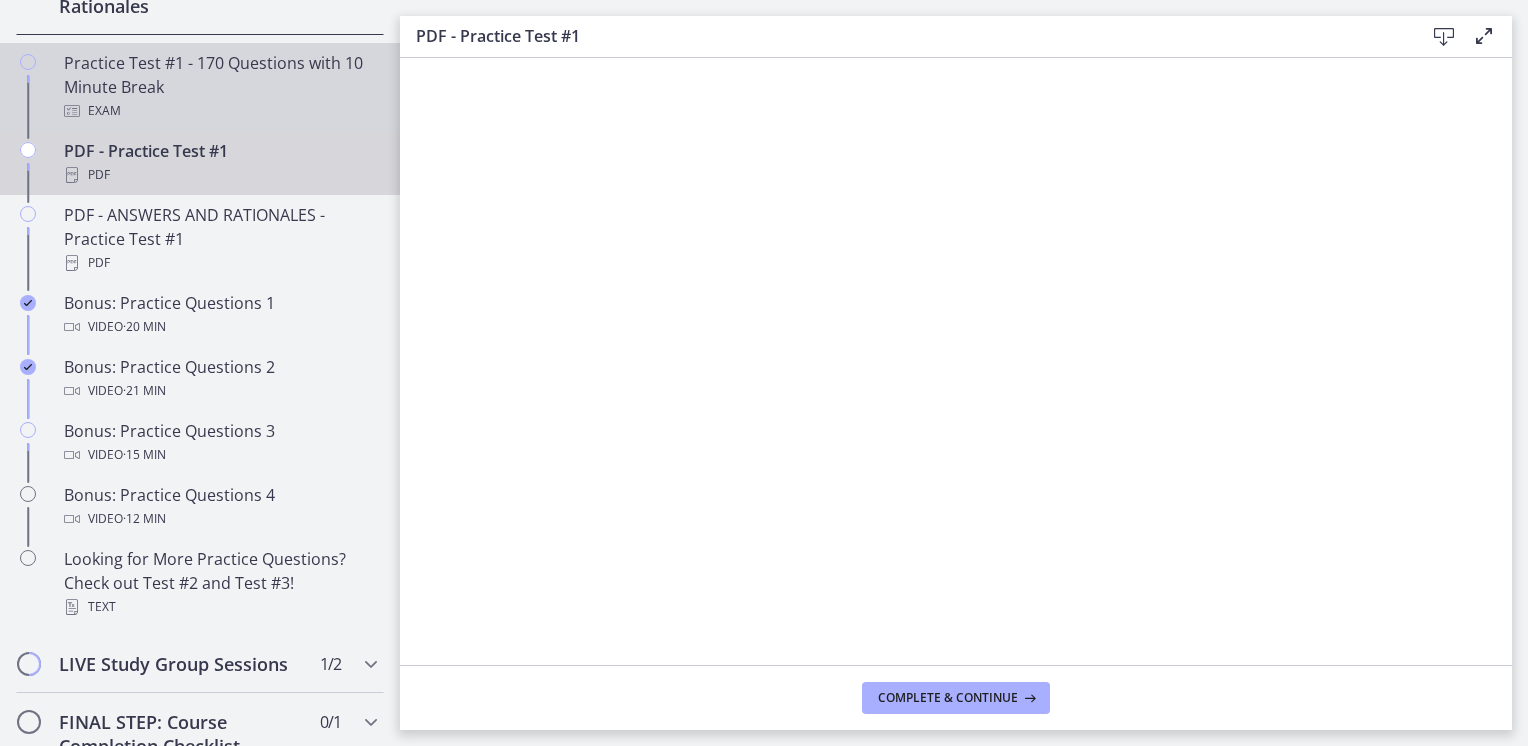 click on "Exam" at bounding box center [220, 111] 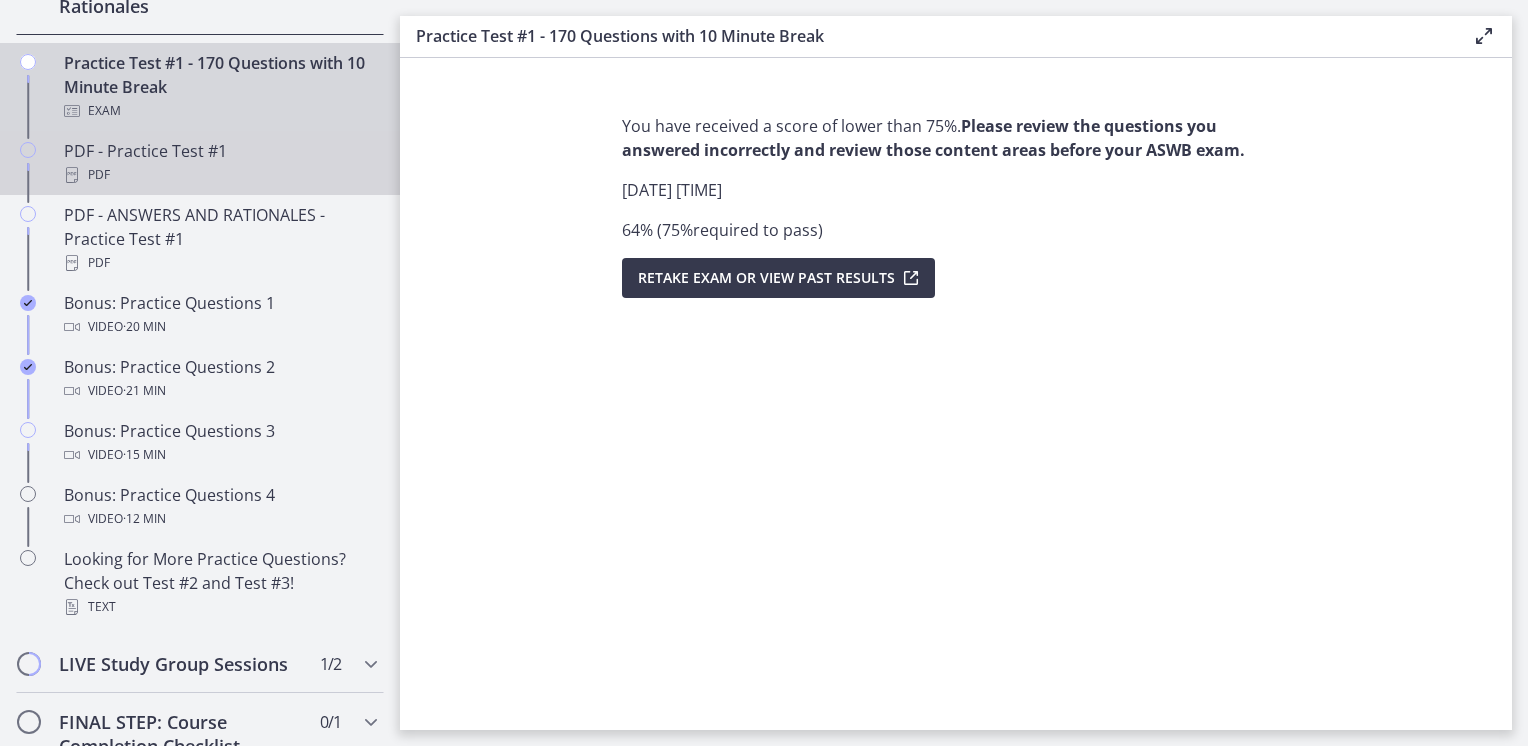 click on "PDF - Practice Test #1
PDF" at bounding box center (220, 163) 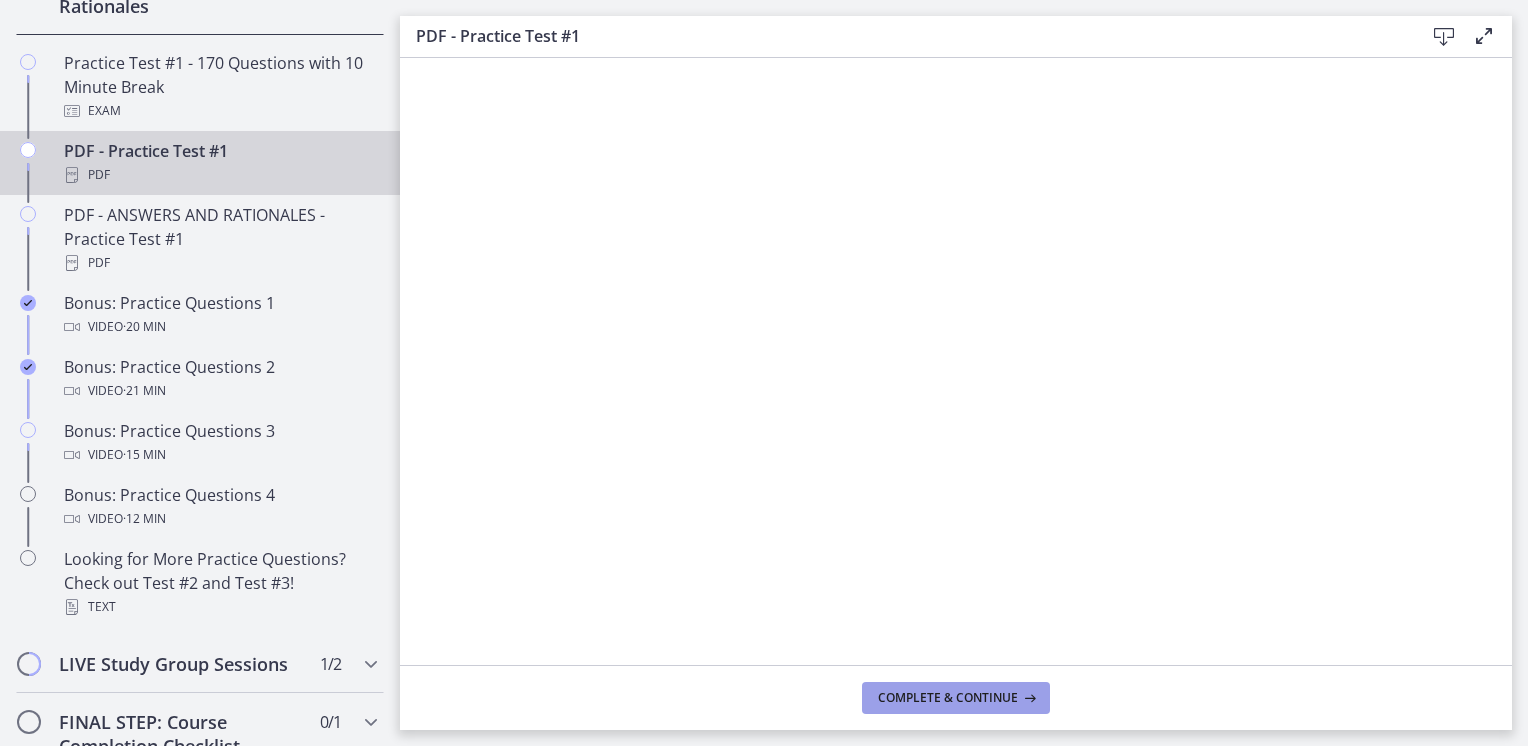 click on "Complete & continue" at bounding box center [948, 698] 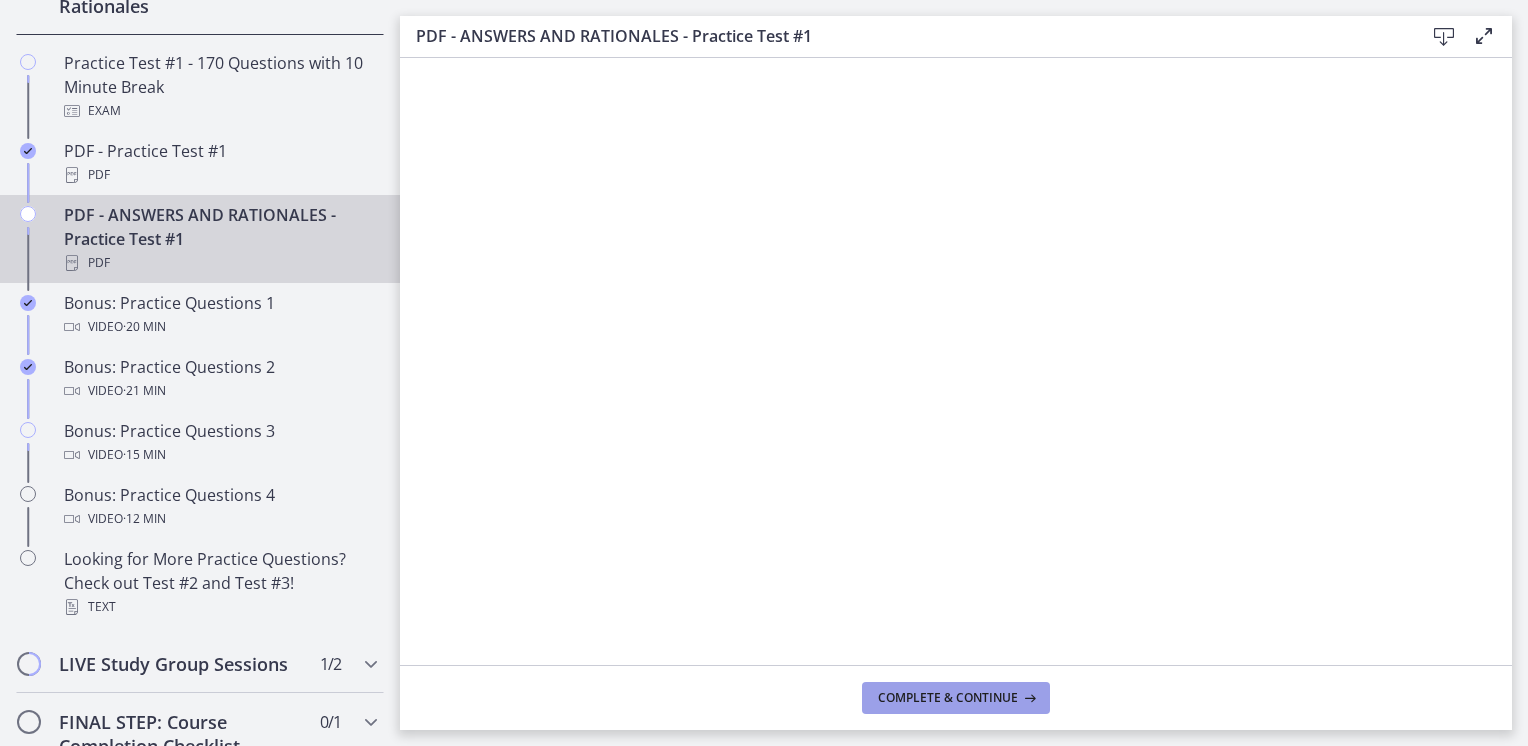 click on "Complete & continue" at bounding box center (948, 698) 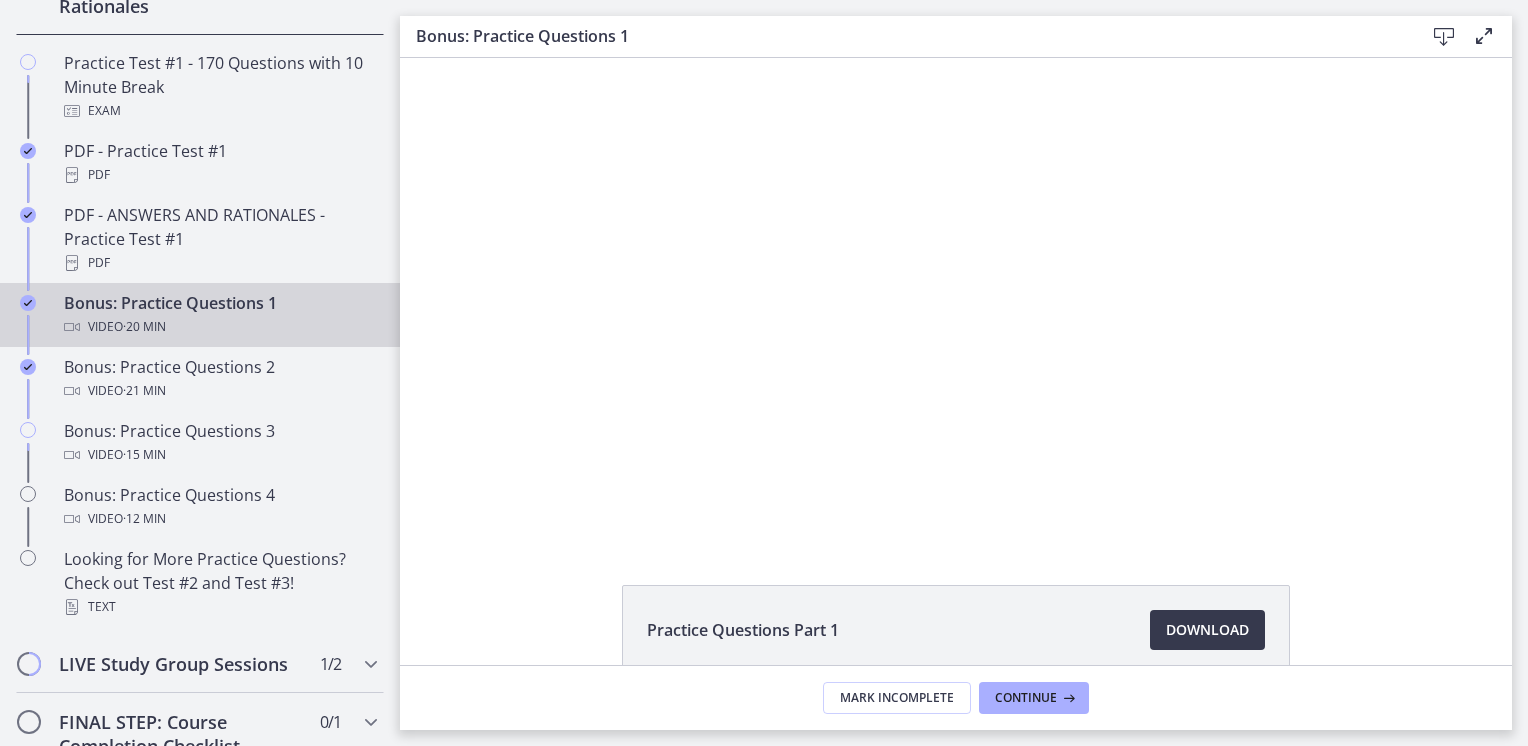 scroll, scrollTop: 0, scrollLeft: 0, axis: both 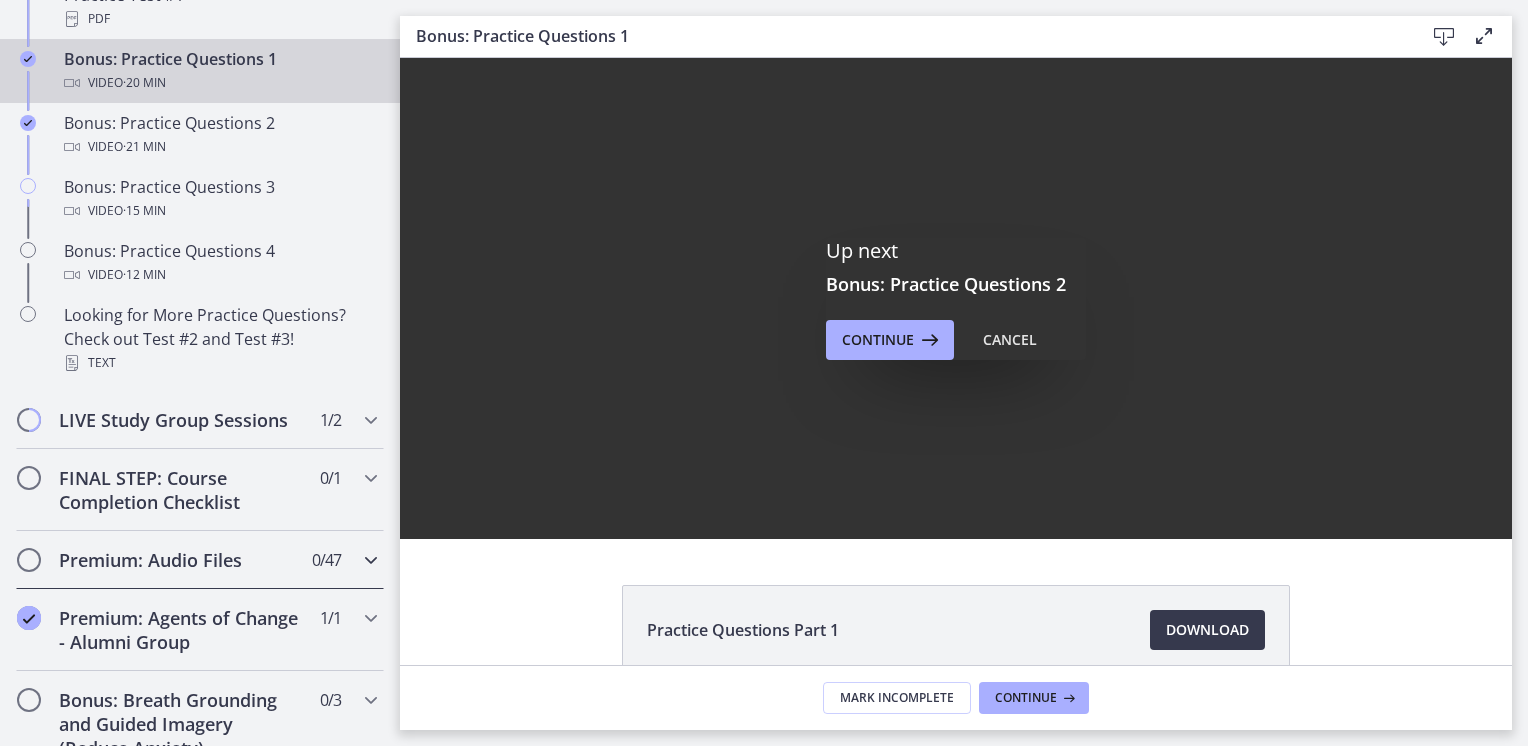 click on "Premium: Audio Files" at bounding box center (181, 560) 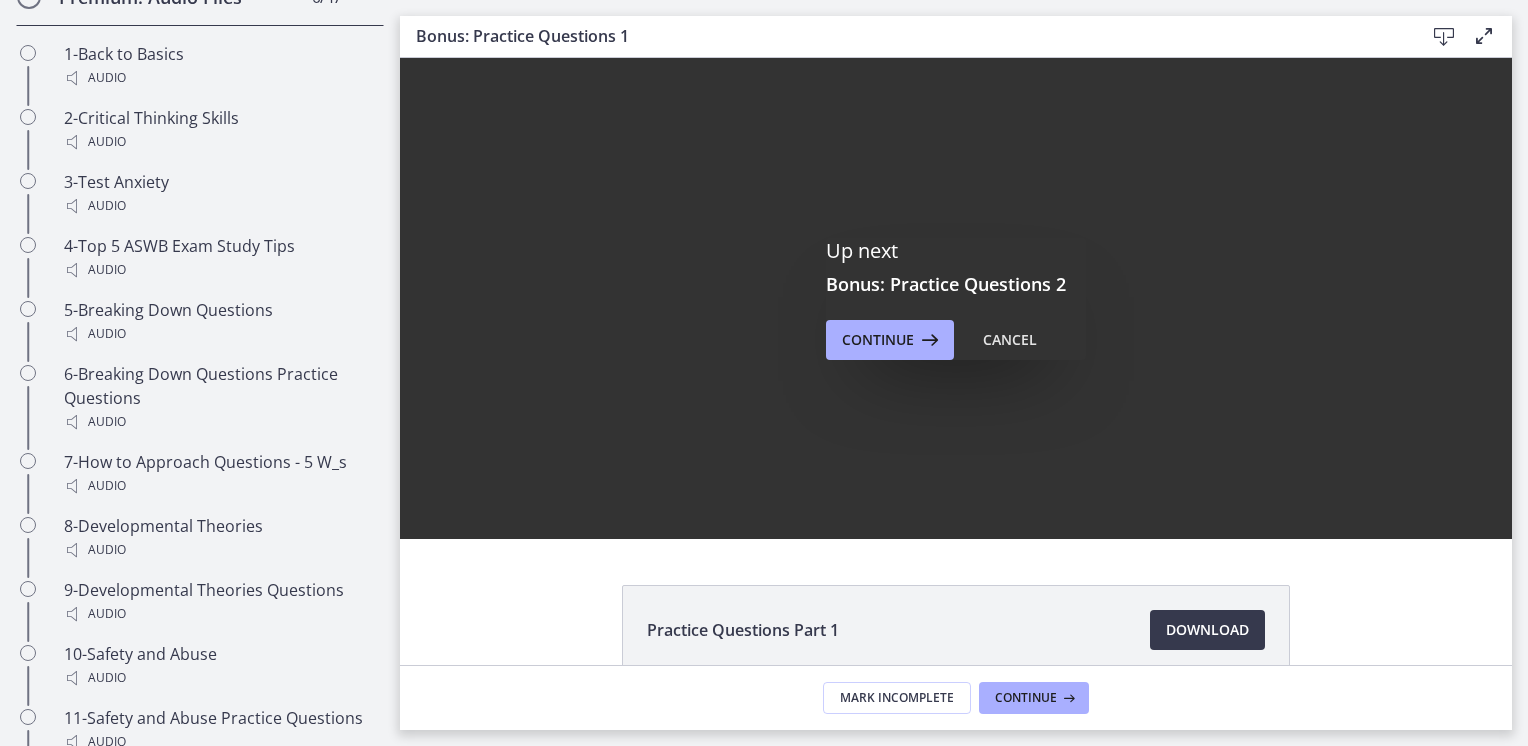 scroll, scrollTop: 1332, scrollLeft: 0, axis: vertical 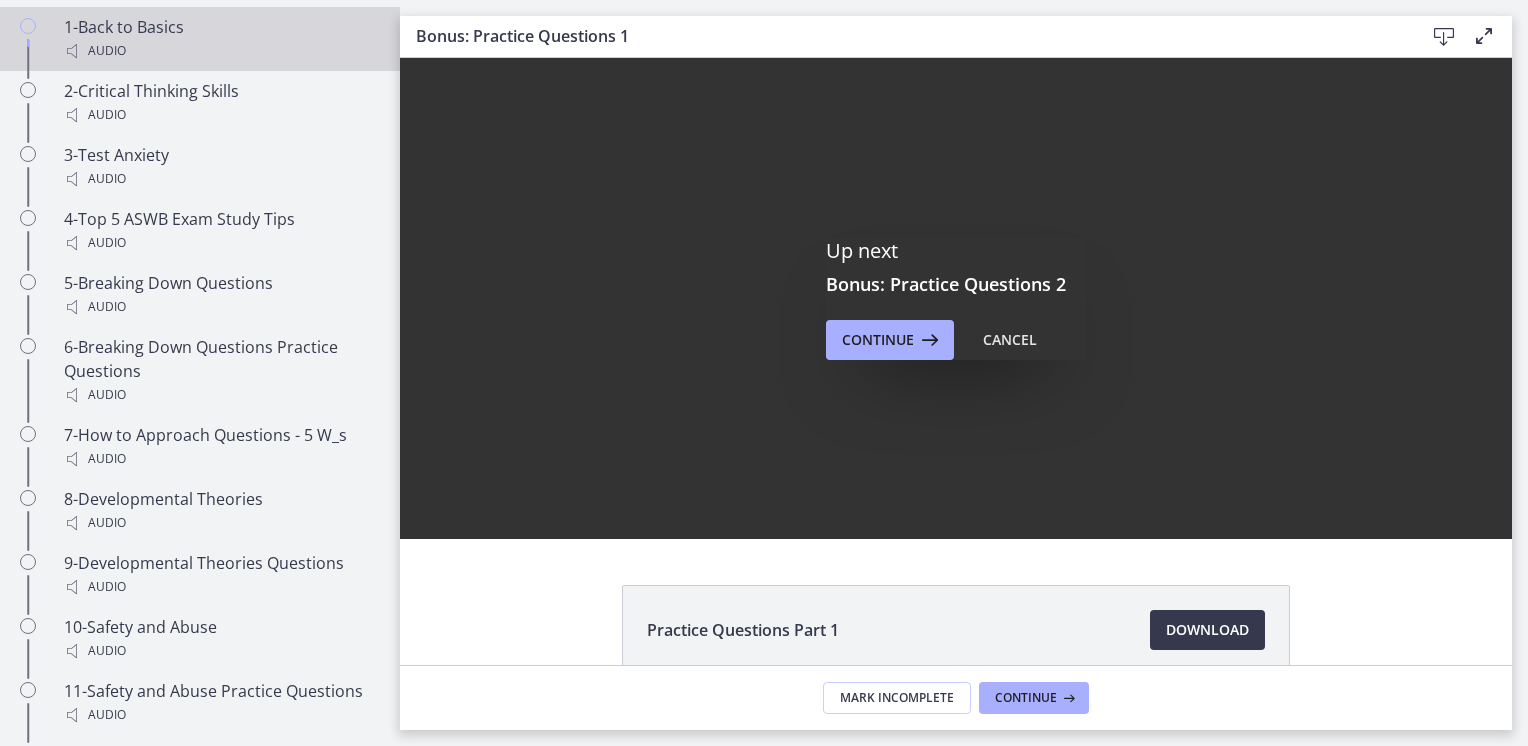 click on "1-Back to Basics
Audio" at bounding box center (220, 39) 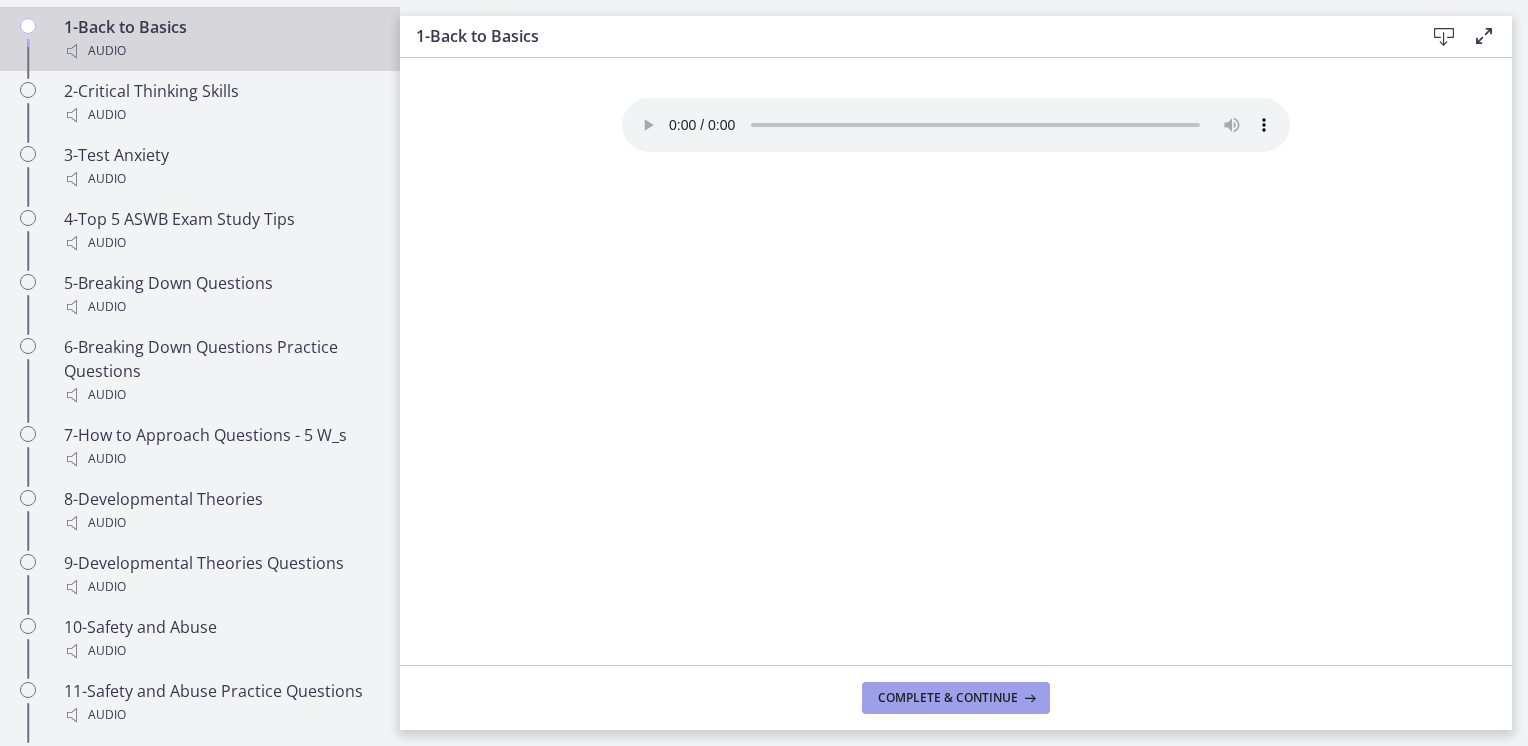 click on "Complete & continue" at bounding box center [948, 698] 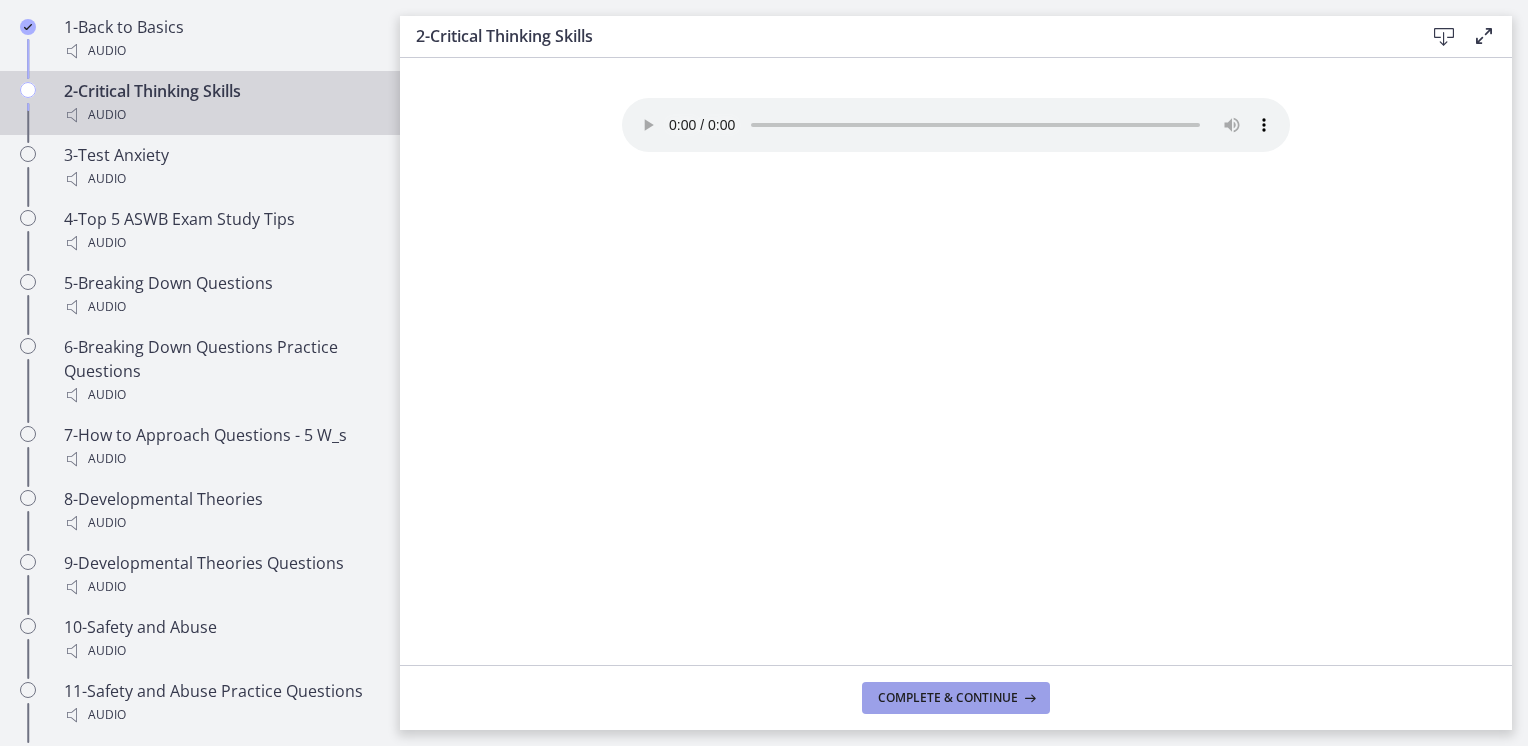 click on "Complete & continue" at bounding box center (956, 698) 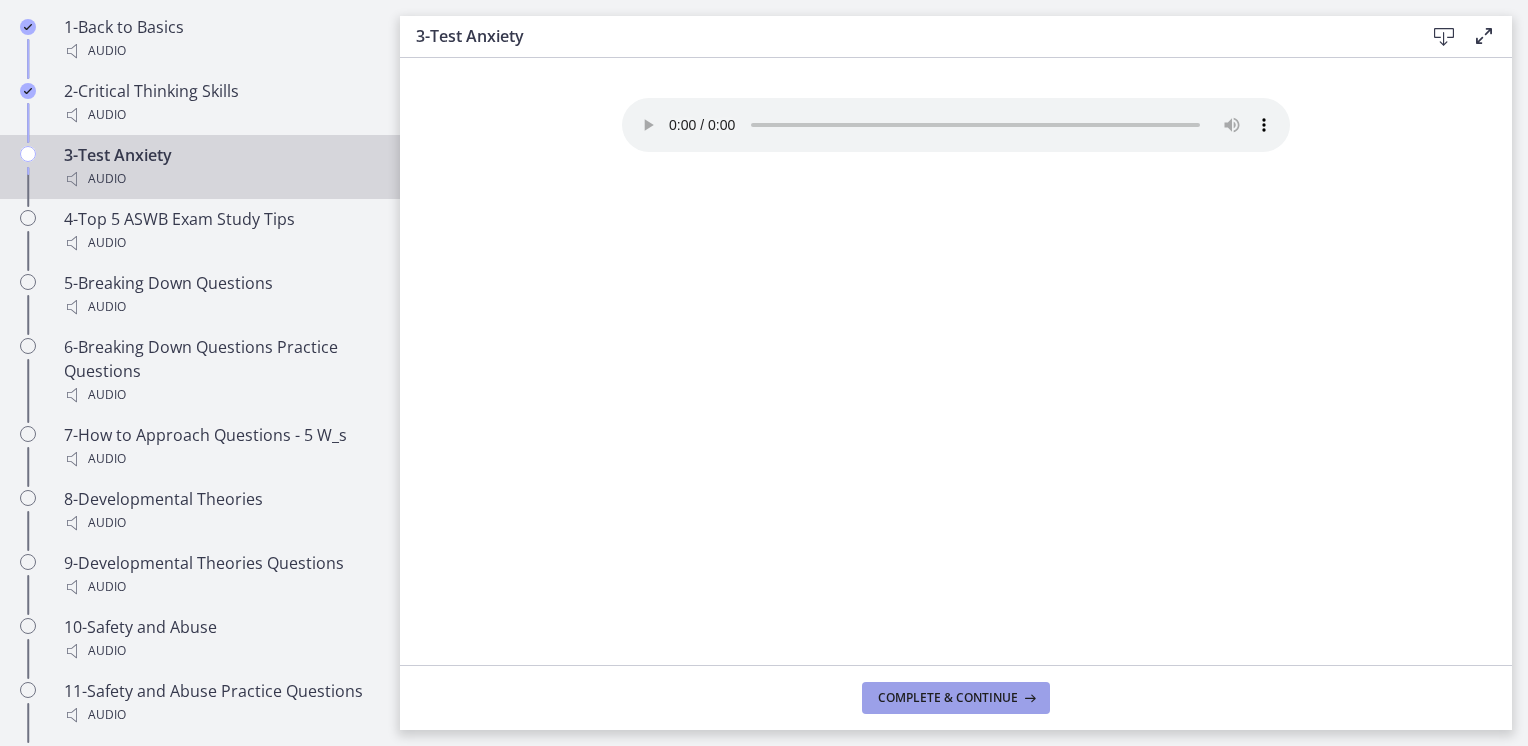 click on "Complete & continue" at bounding box center [948, 698] 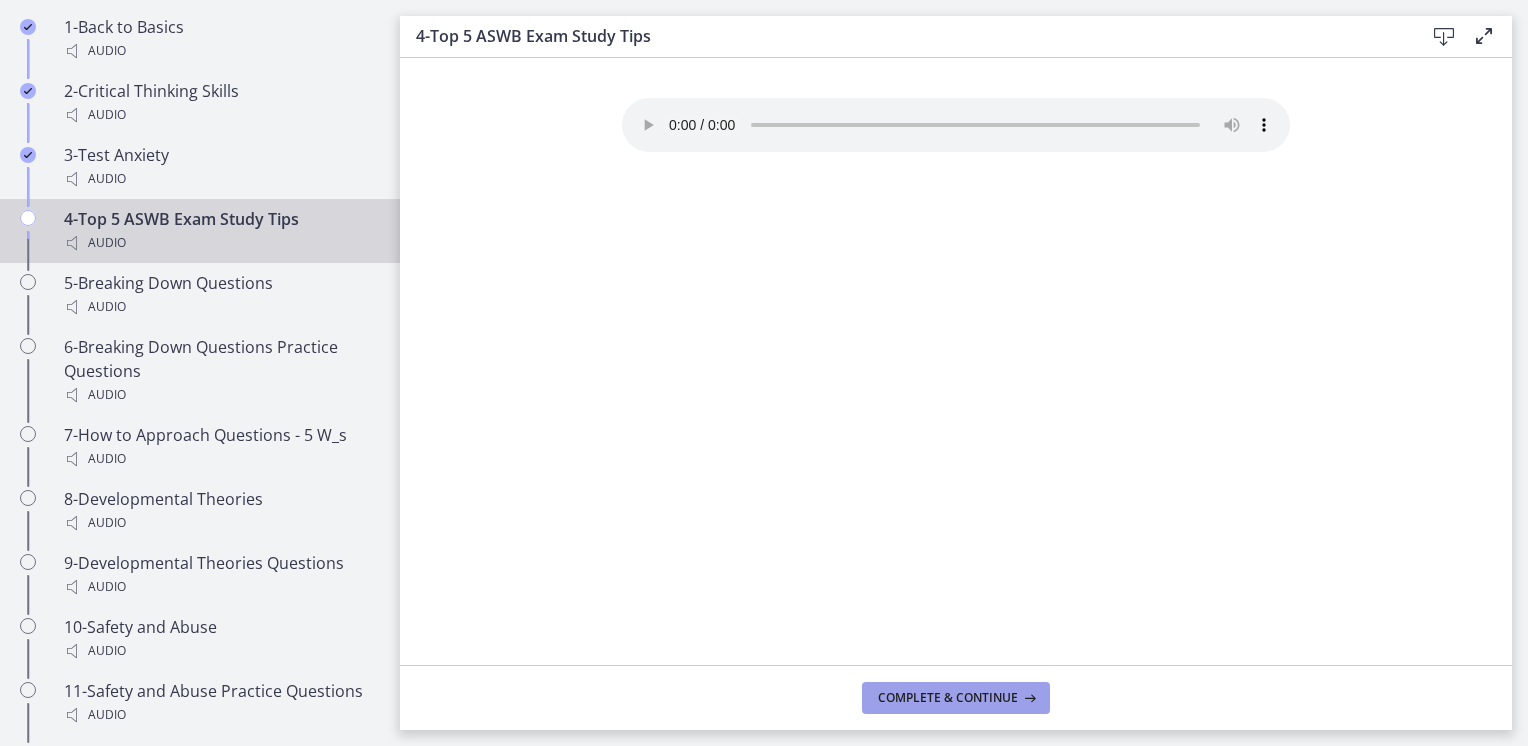 click on "Complete & continue" at bounding box center (948, 698) 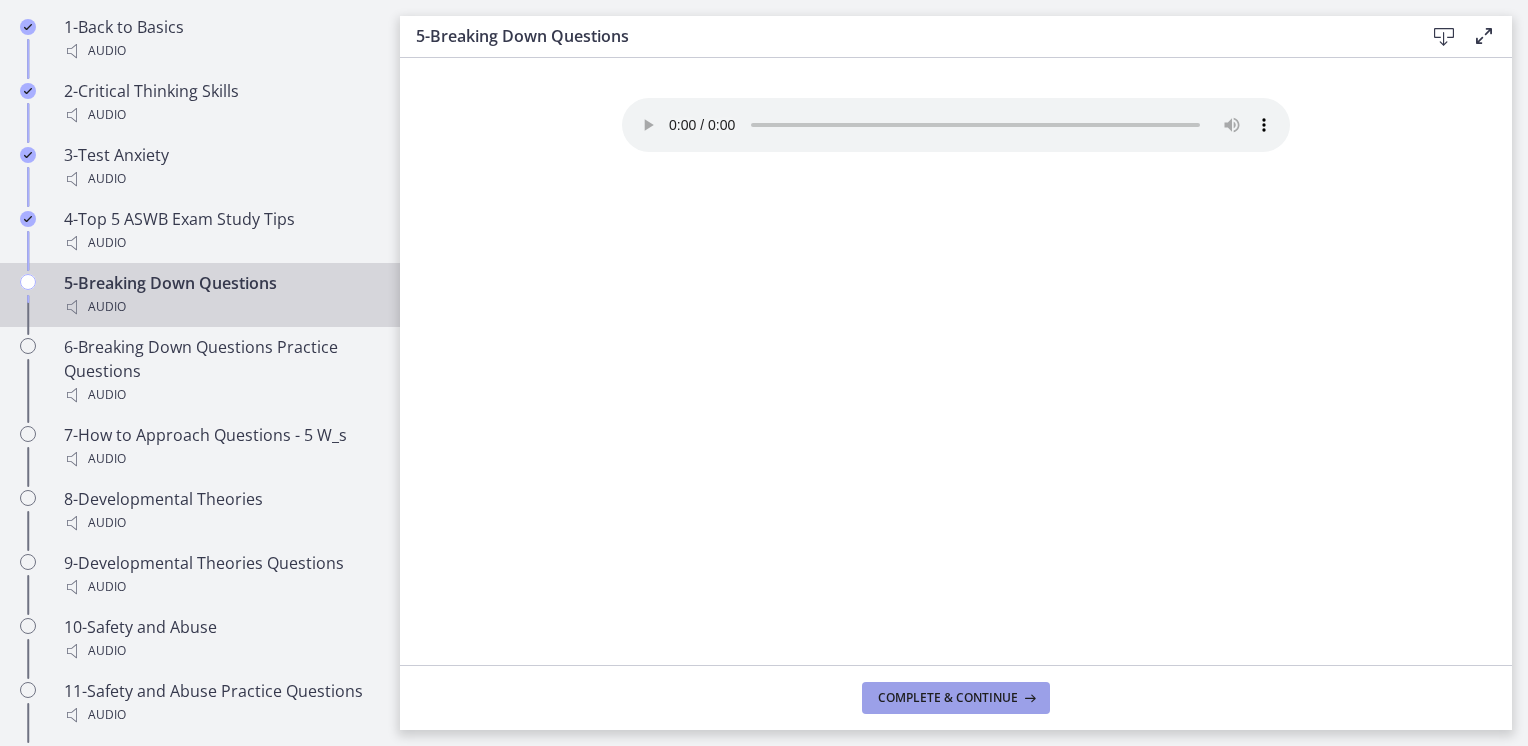 click on "Complete & continue" at bounding box center (948, 698) 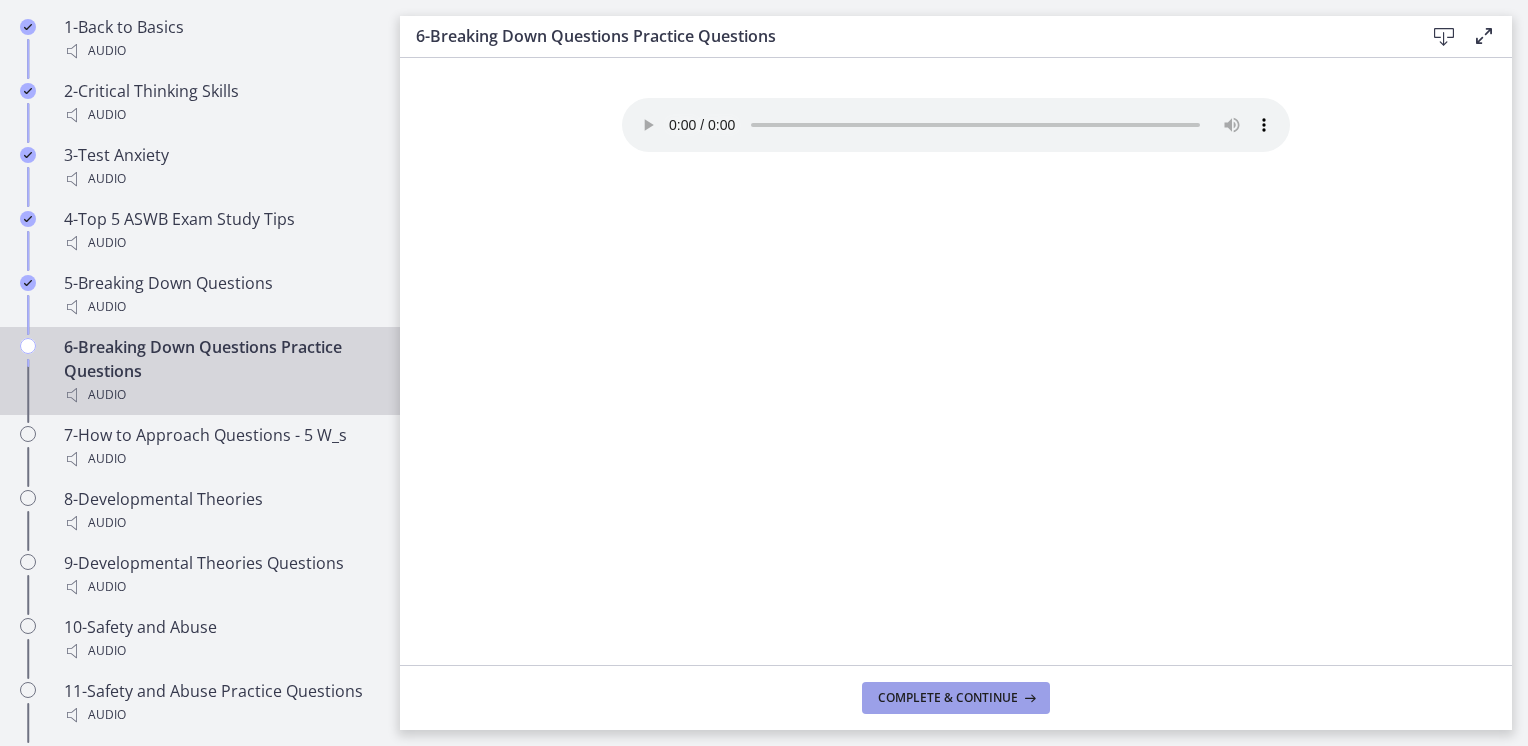 click on "Complete & continue" at bounding box center [948, 698] 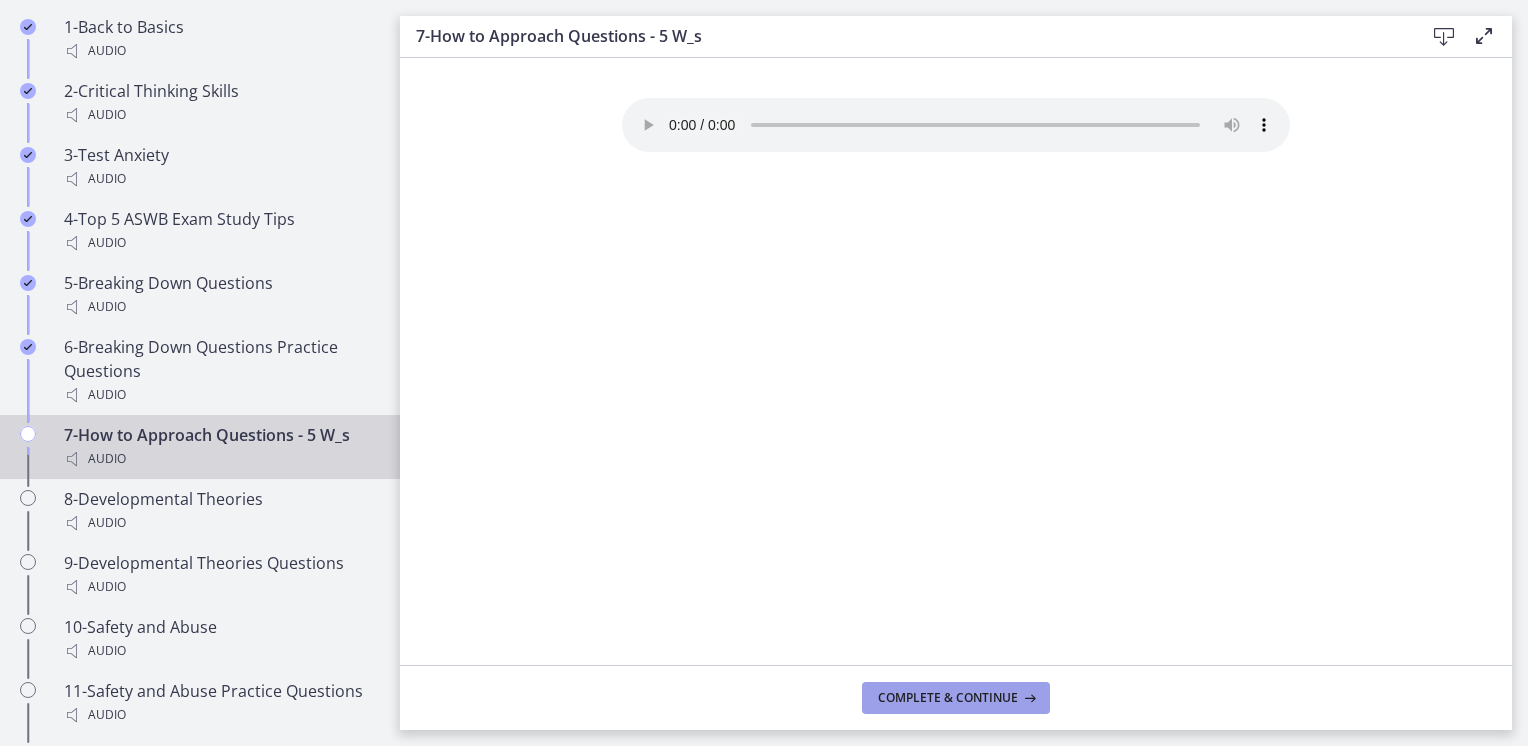 click on "Complete & continue" at bounding box center (948, 698) 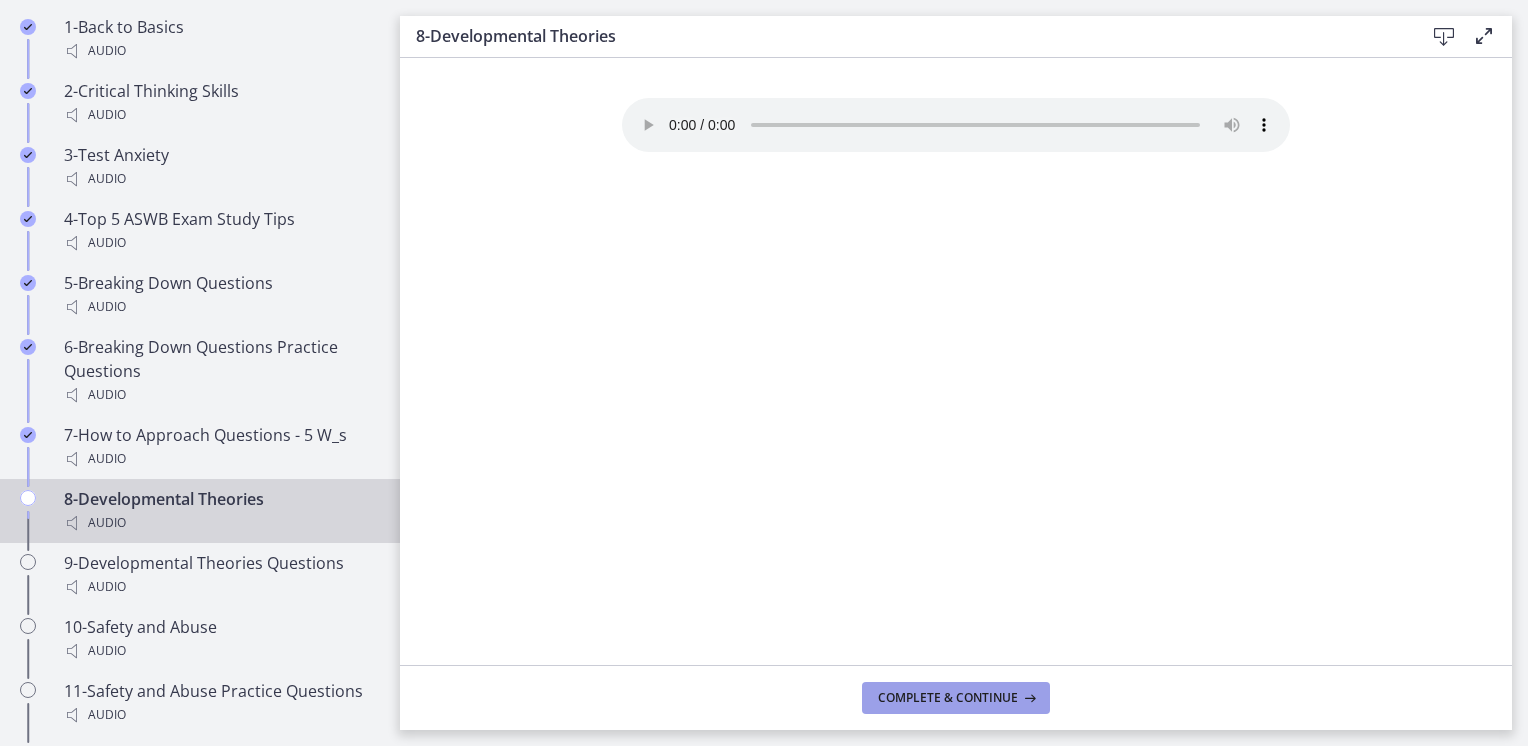 click on "Complete & continue" at bounding box center [948, 698] 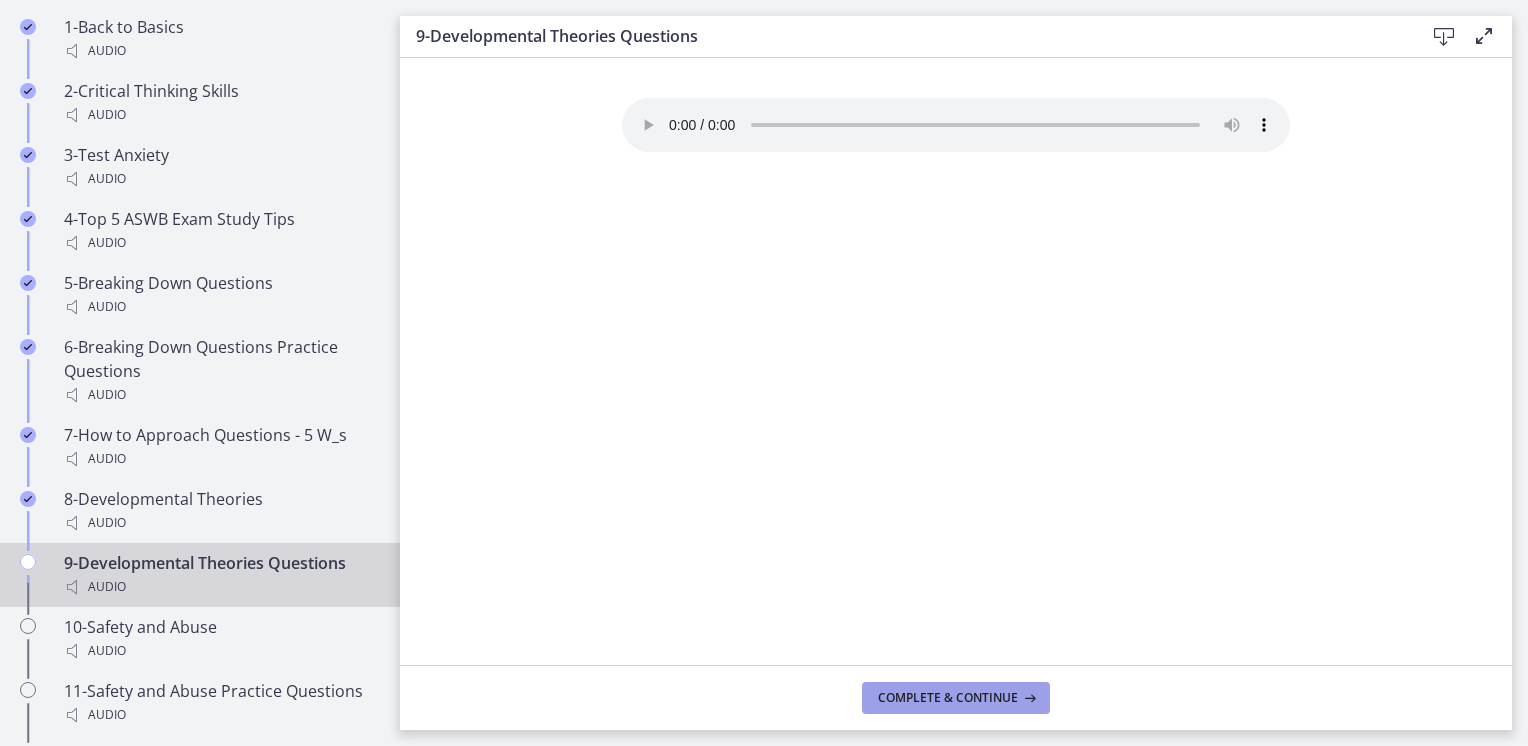 click on "Complete & continue" at bounding box center (948, 698) 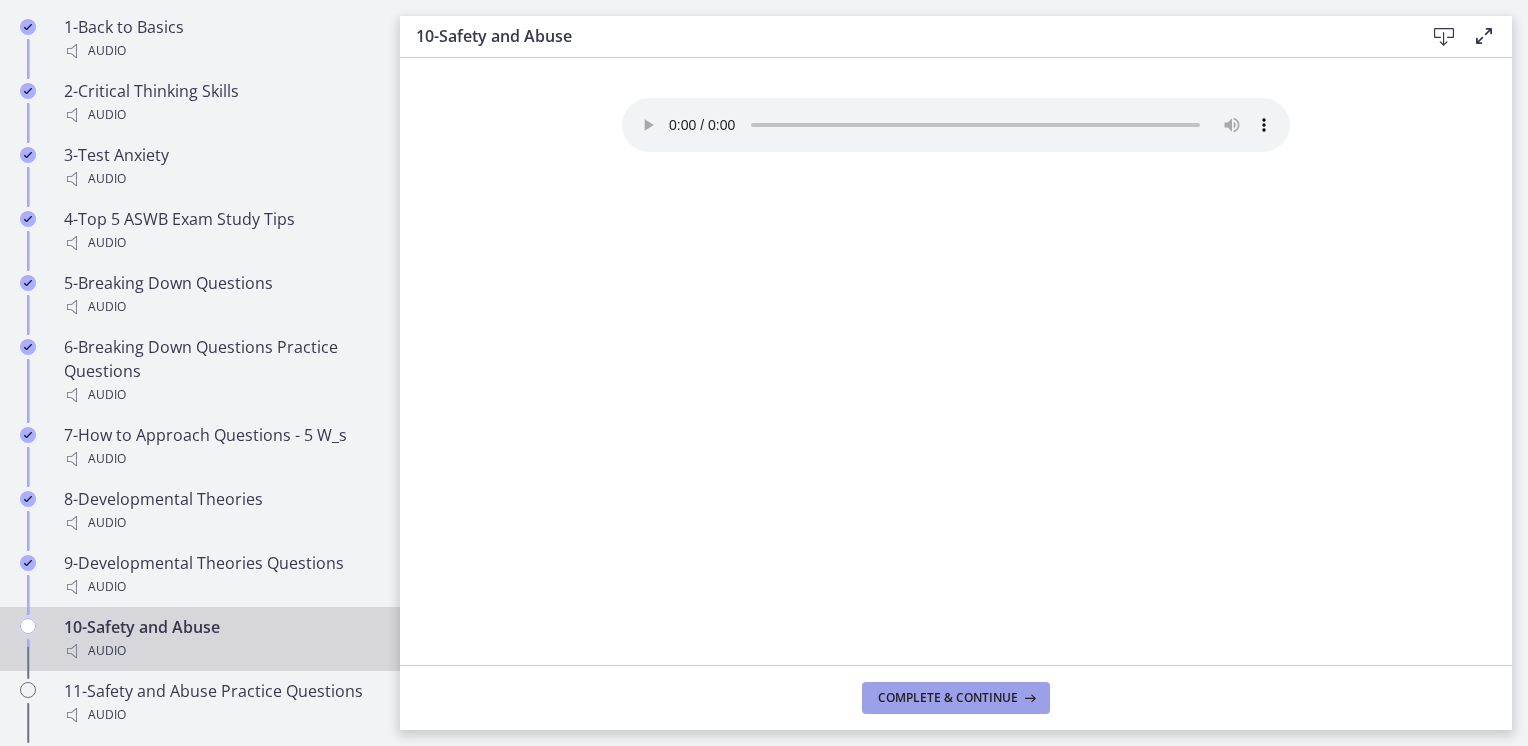 click on "Complete & continue" at bounding box center [948, 698] 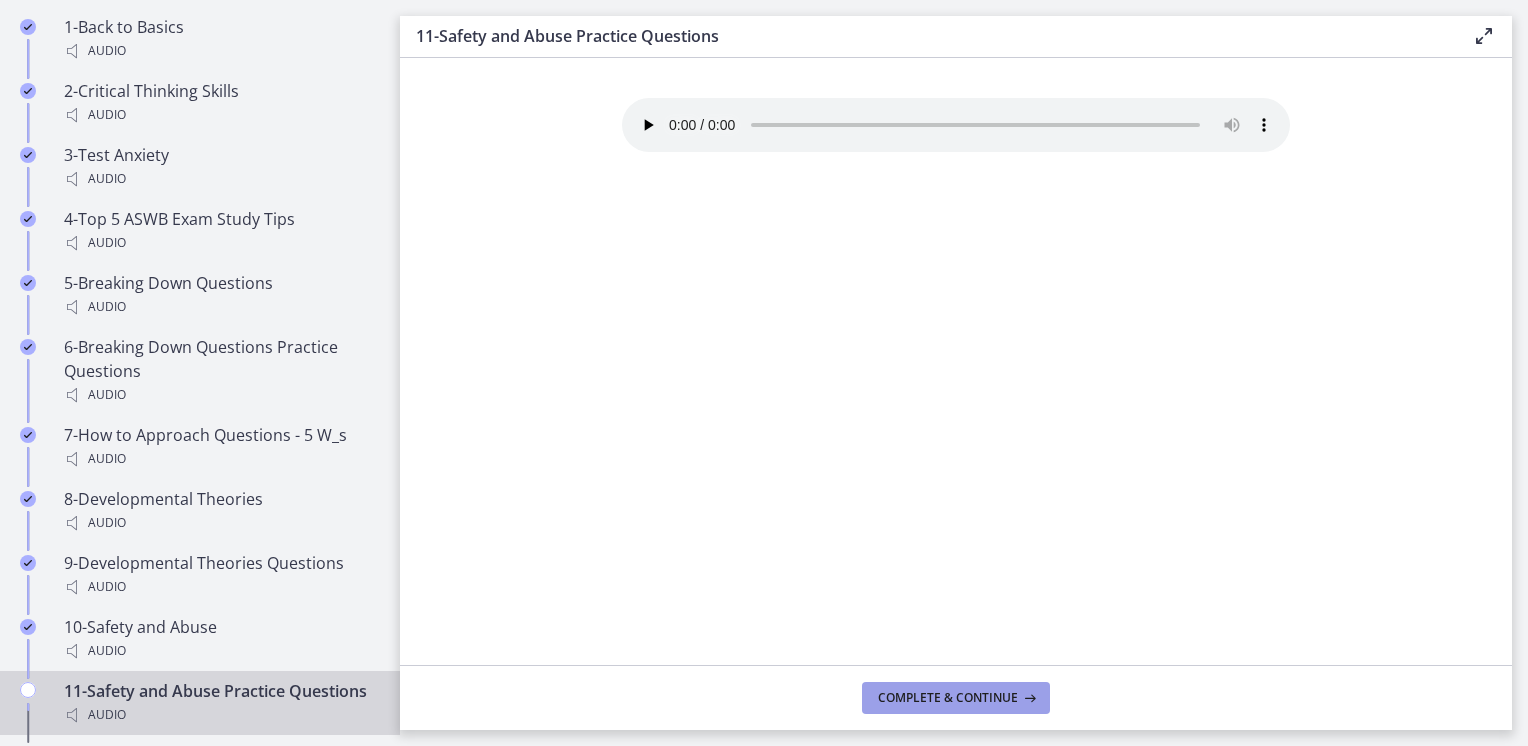 click on "Complete & continue" at bounding box center (948, 698) 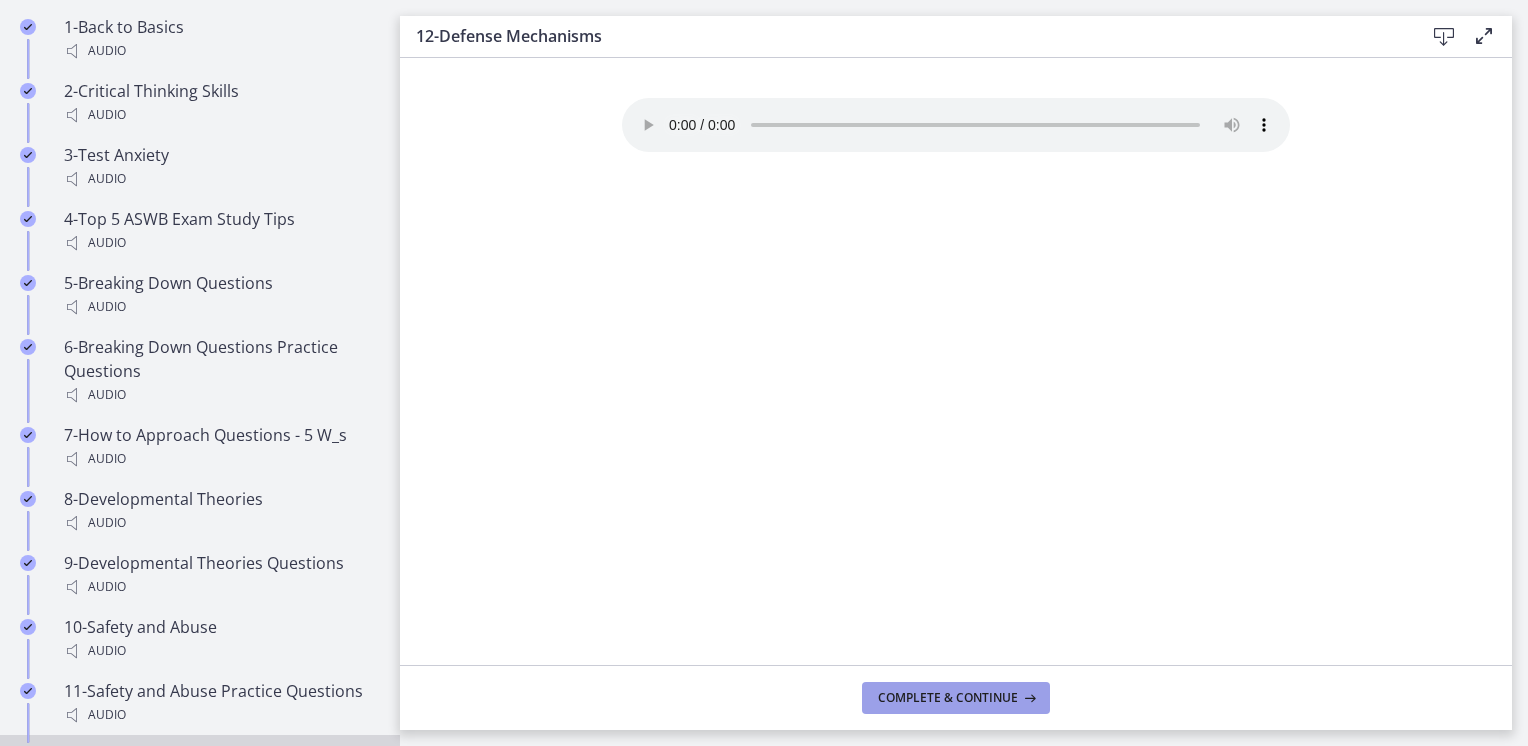 click on "Complete & continue" at bounding box center (948, 698) 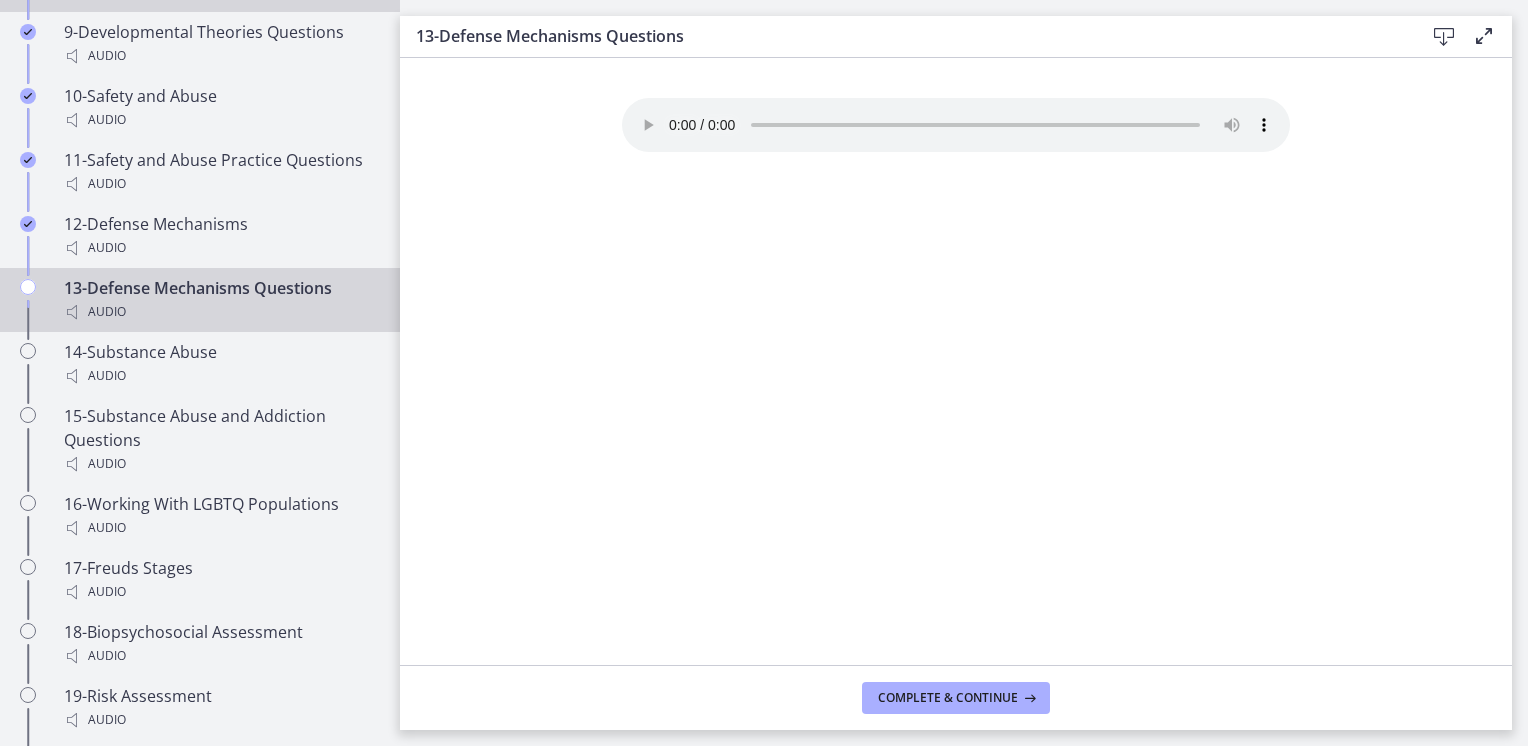 scroll, scrollTop: 1862, scrollLeft: 0, axis: vertical 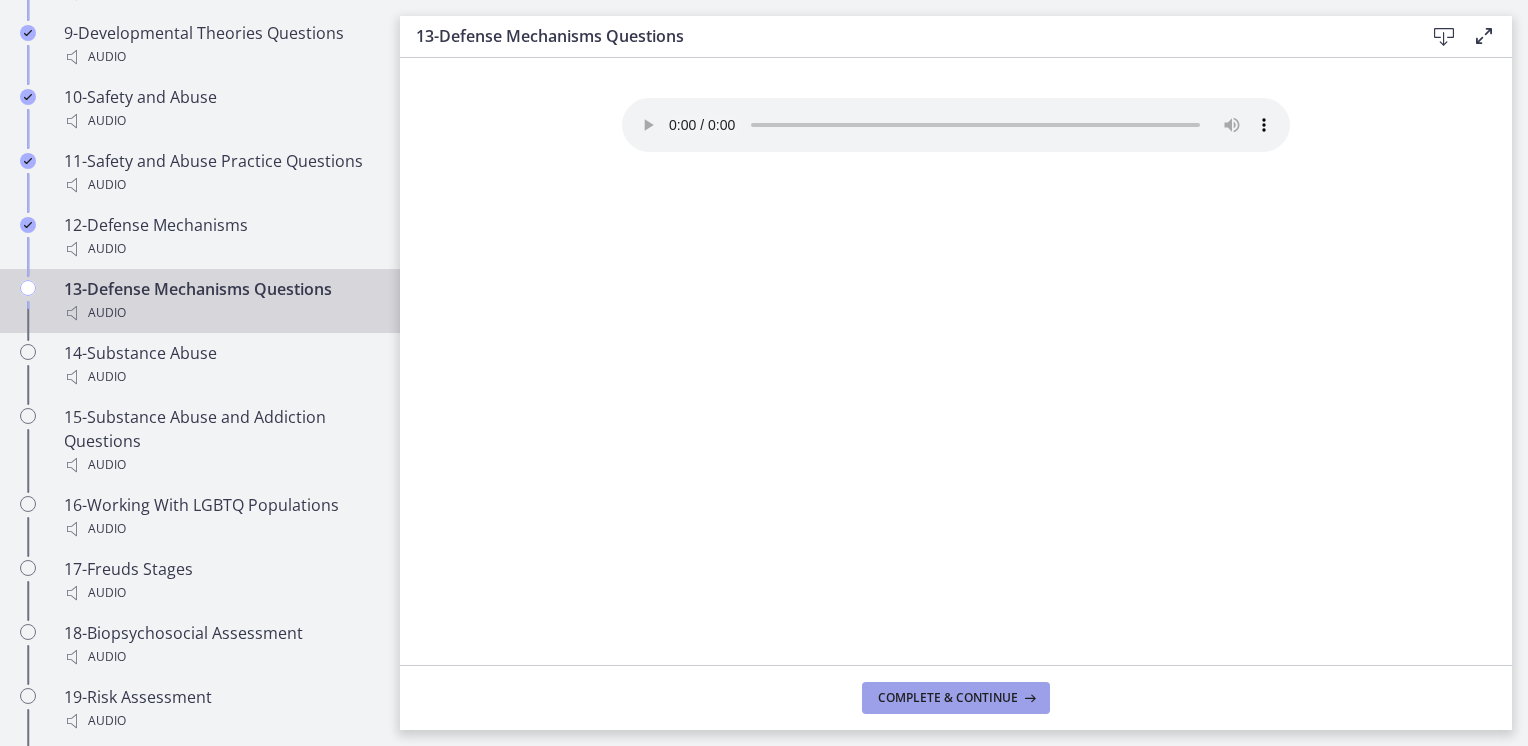 click on "Complete & continue" at bounding box center [956, 698] 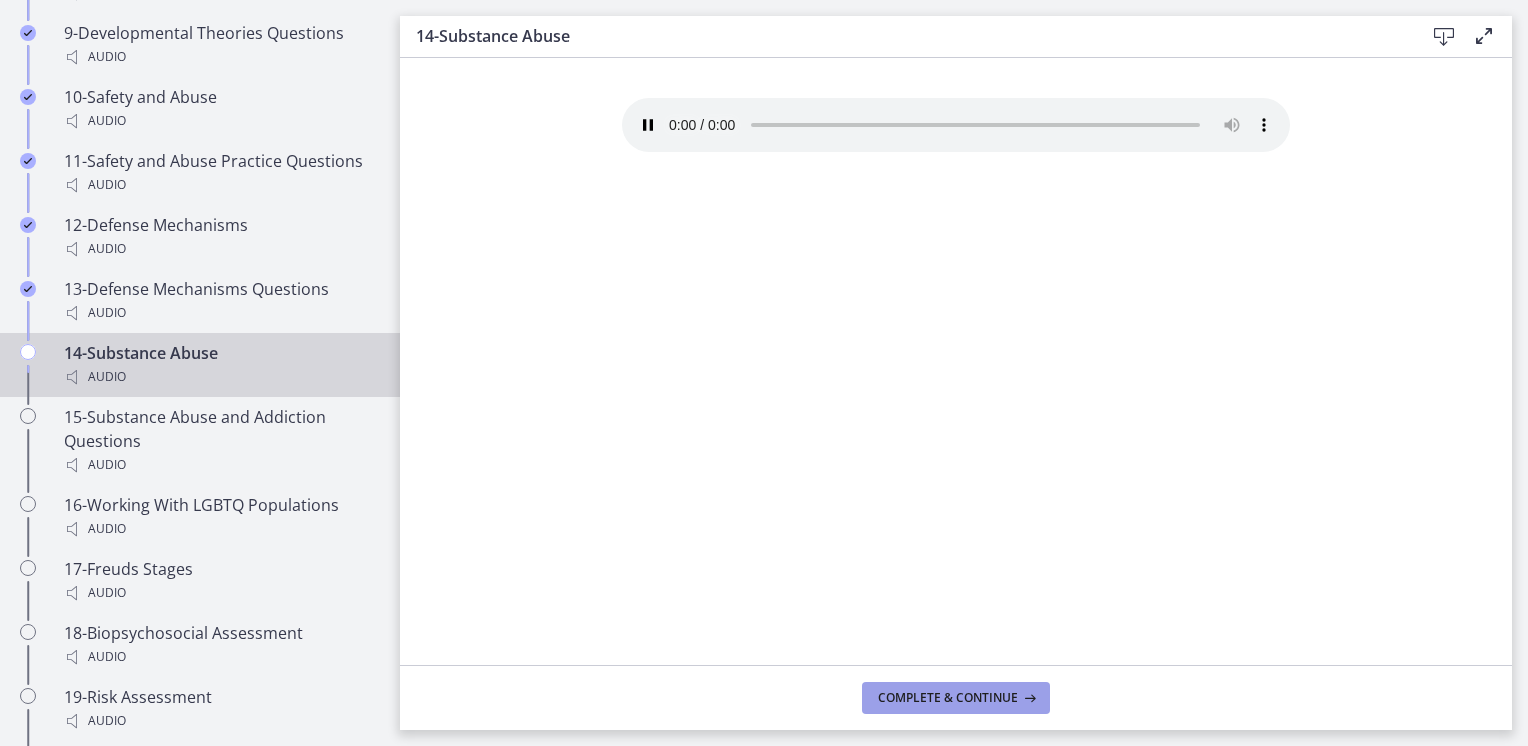 click on "Complete & continue" at bounding box center (956, 698) 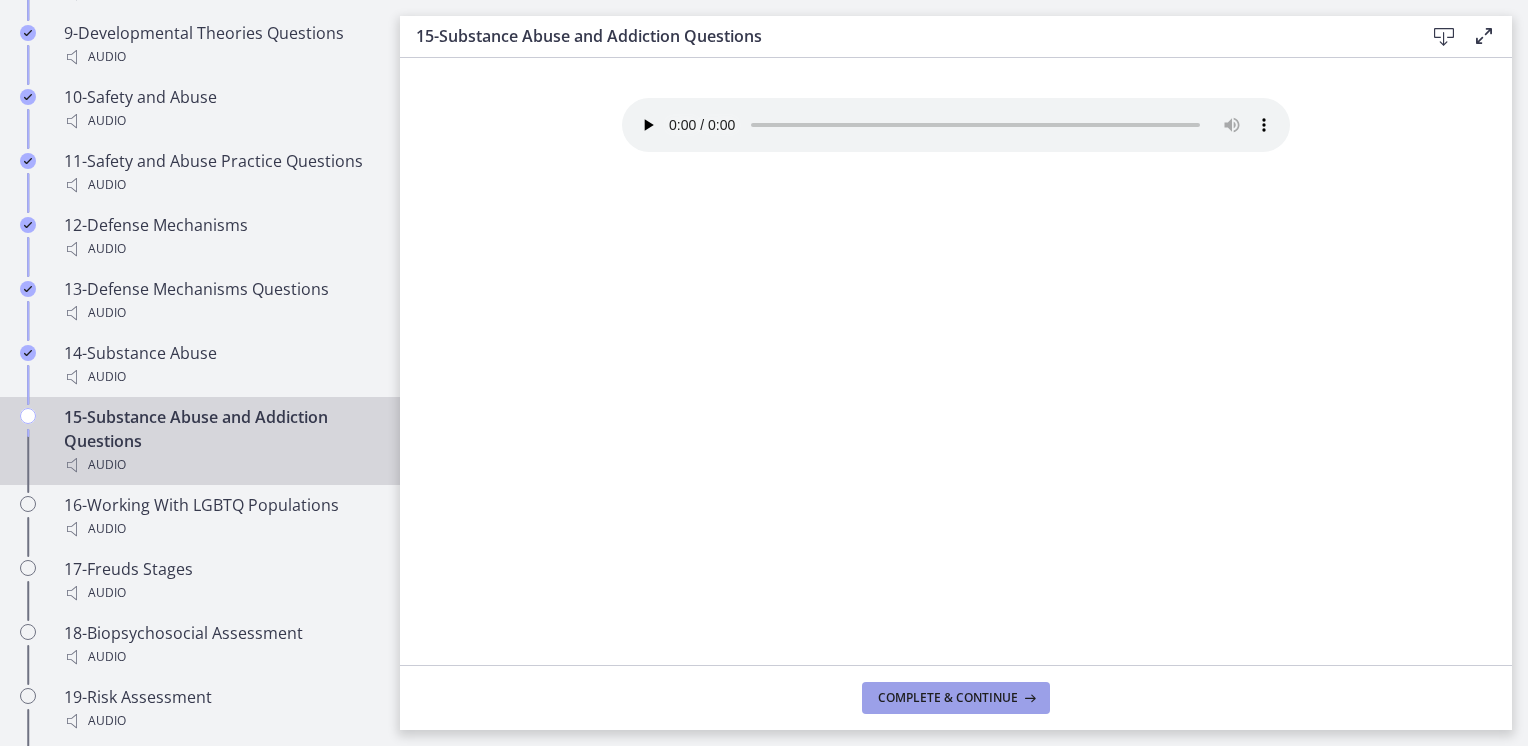 click on "Complete & continue" at bounding box center (956, 698) 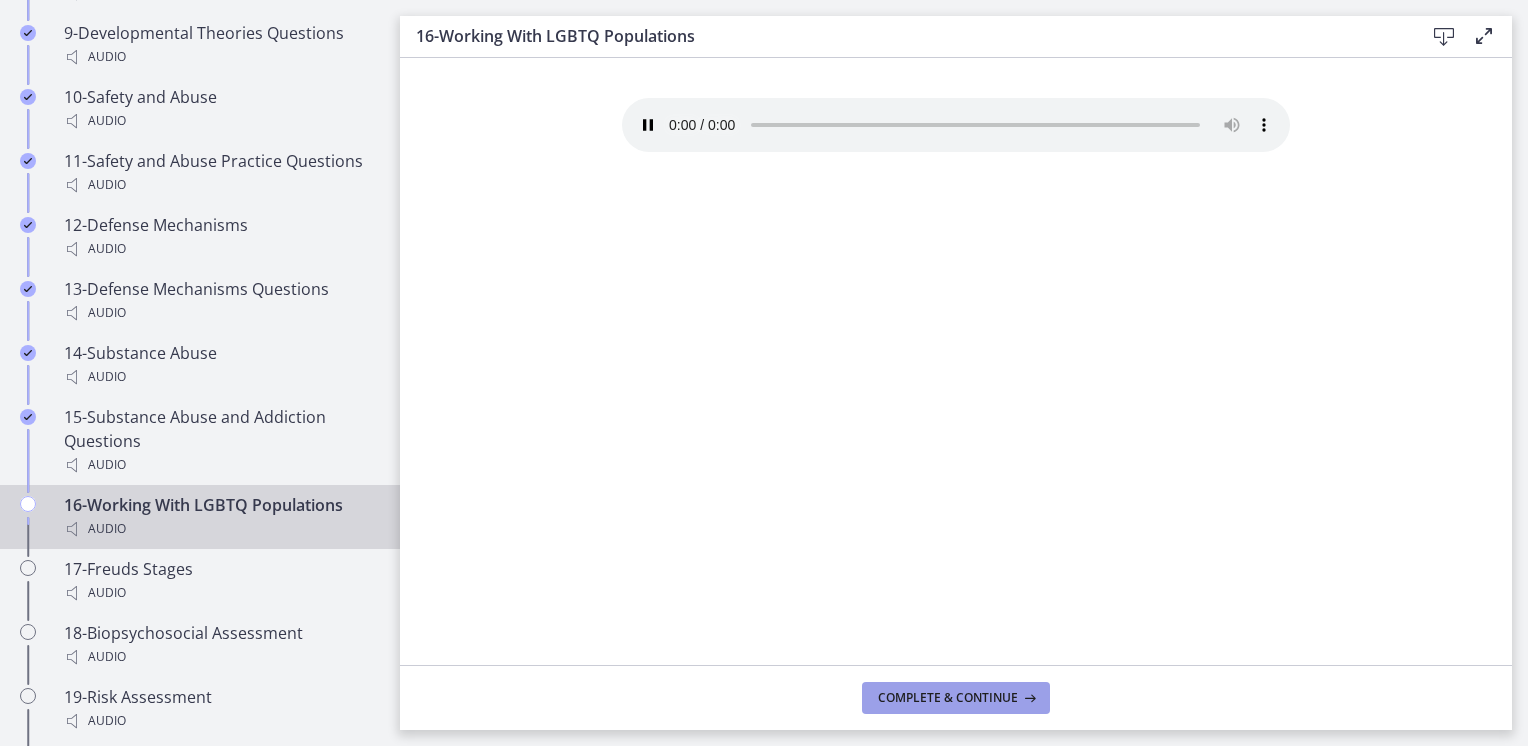 click on "Complete & continue" at bounding box center [956, 698] 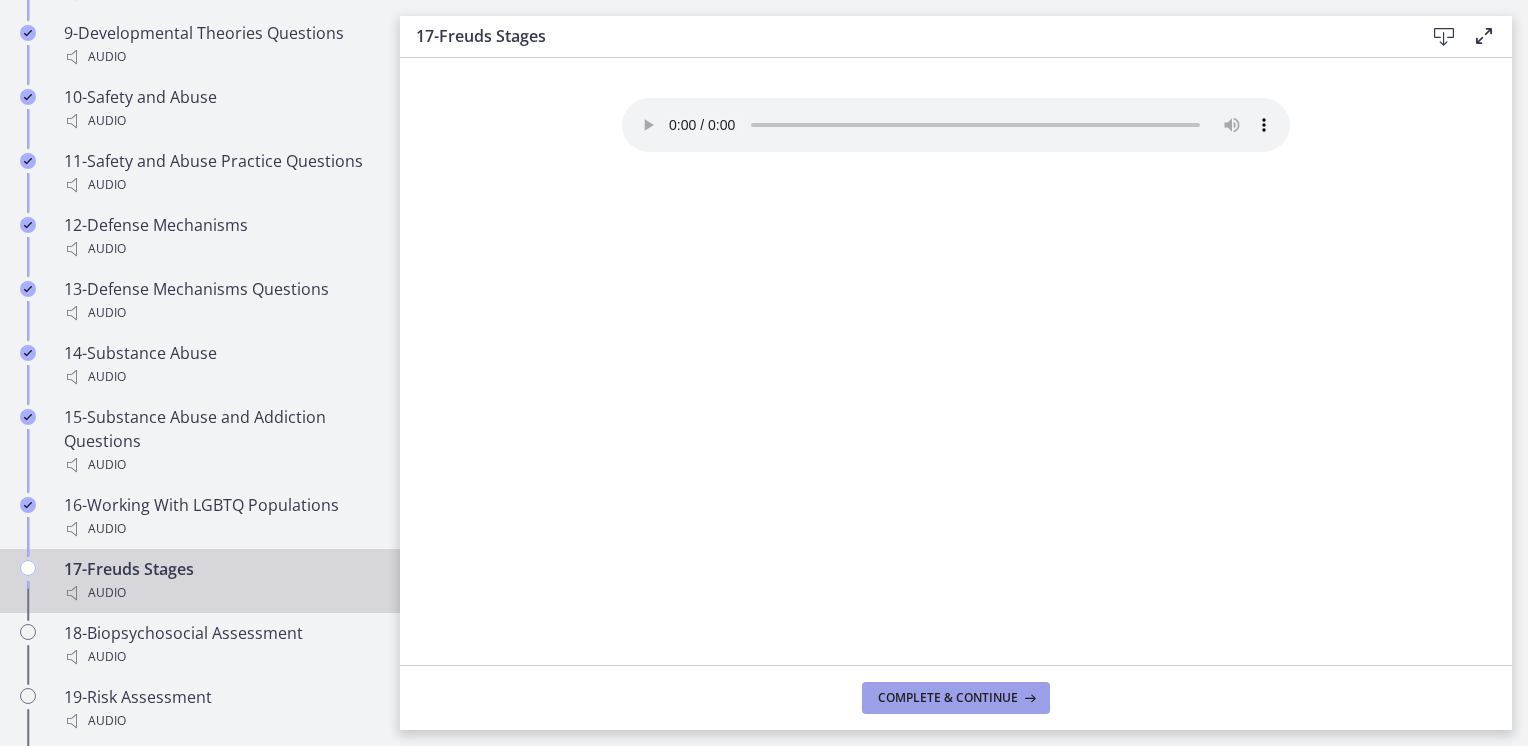 click on "Complete & continue" at bounding box center [956, 698] 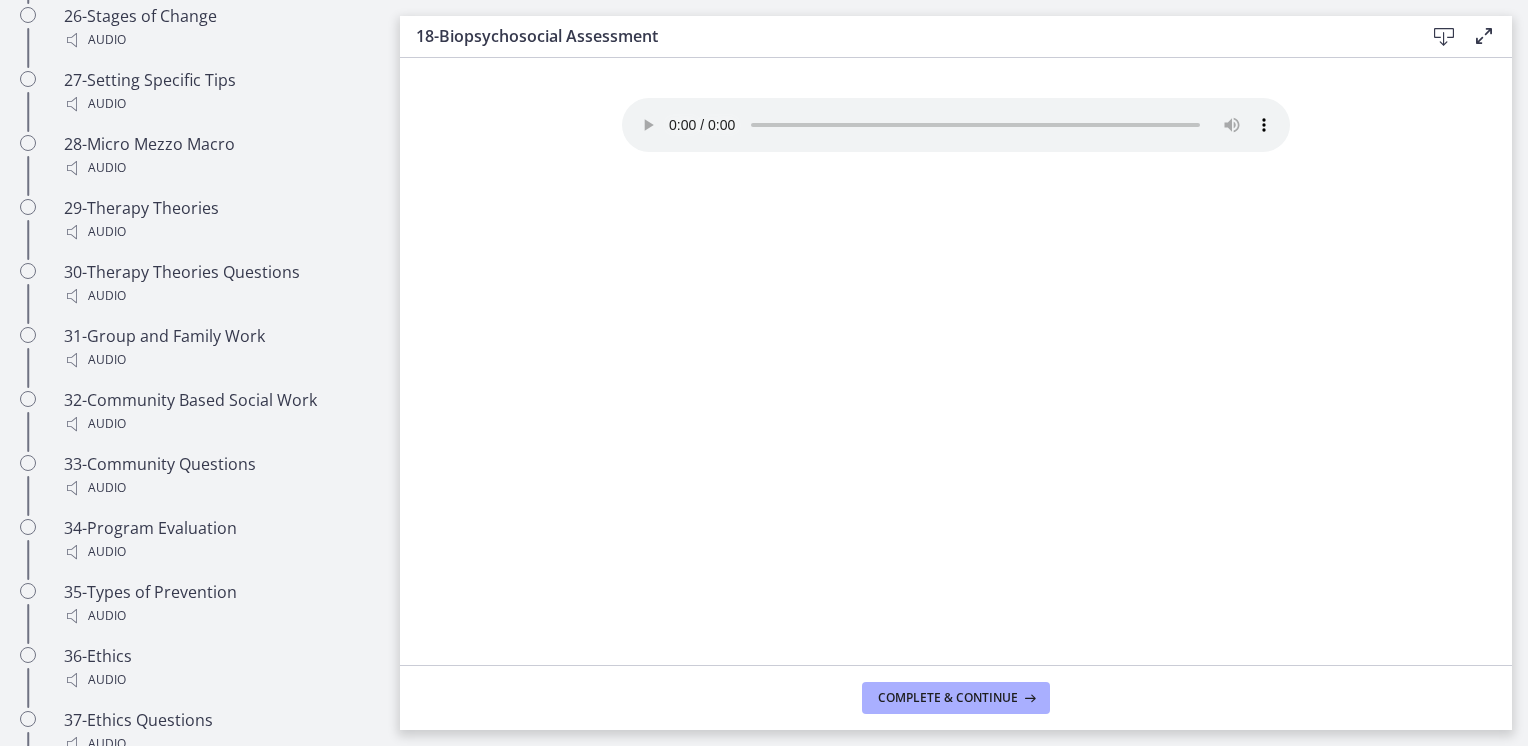 scroll, scrollTop: 2972, scrollLeft: 0, axis: vertical 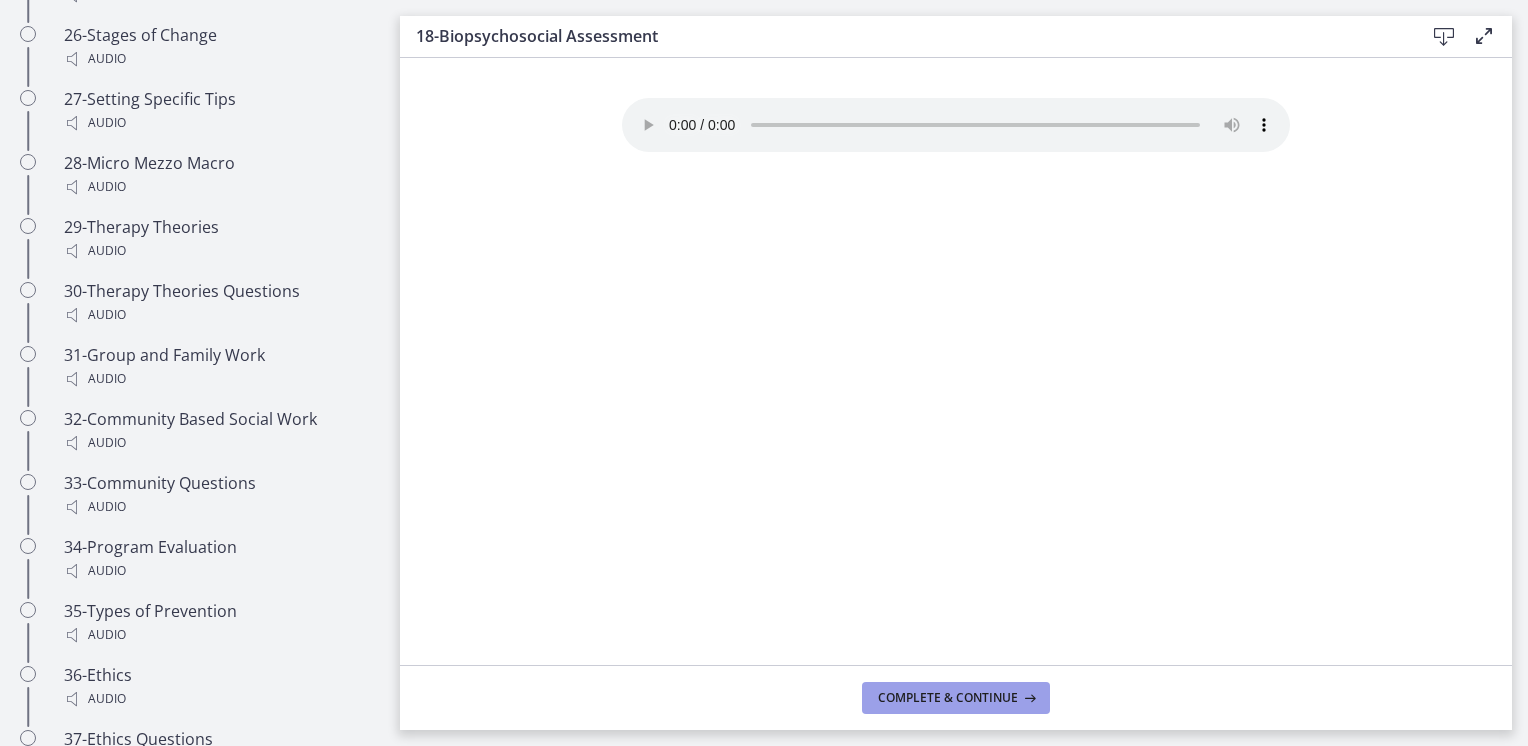 click on "Complete & continue" at bounding box center (956, 698) 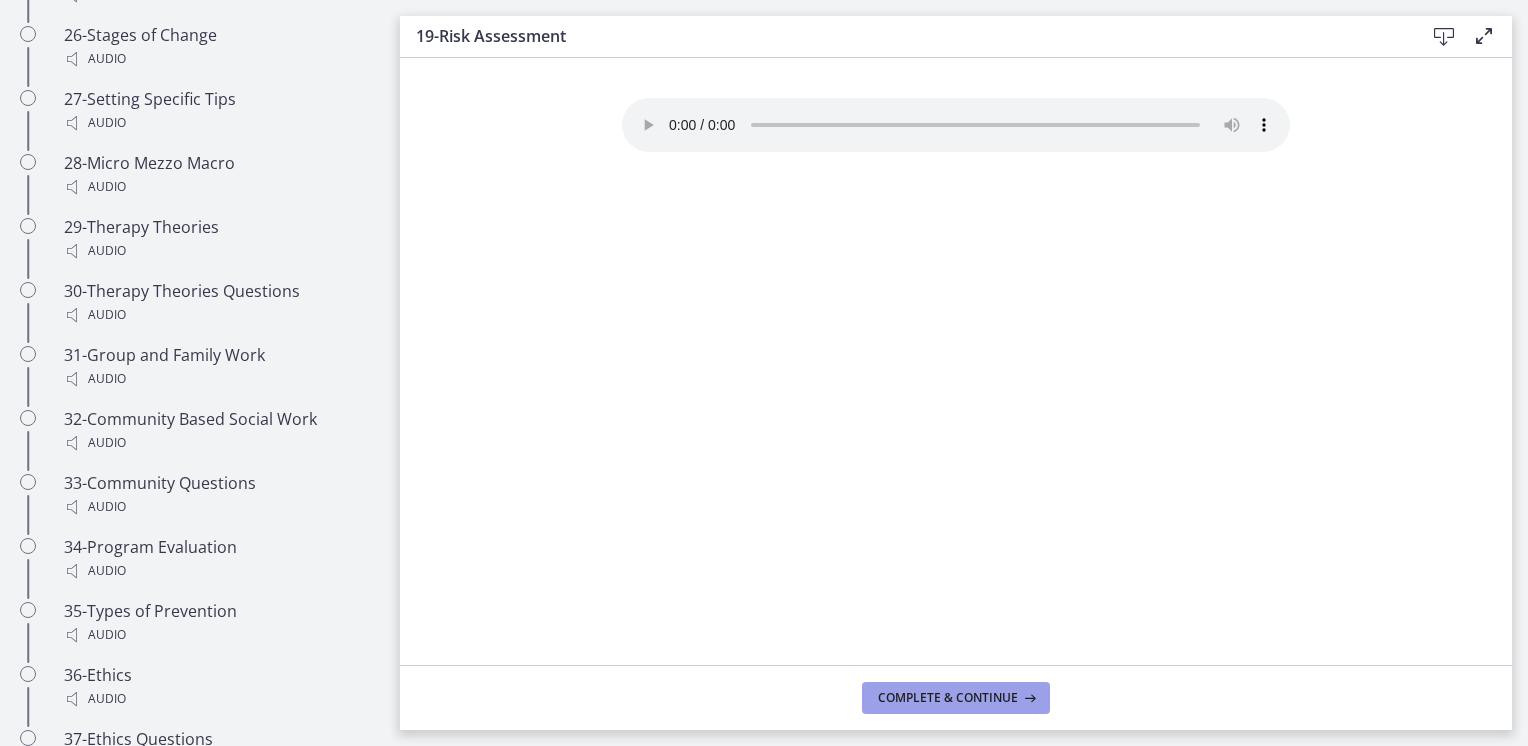 click on "Complete & continue" at bounding box center [956, 698] 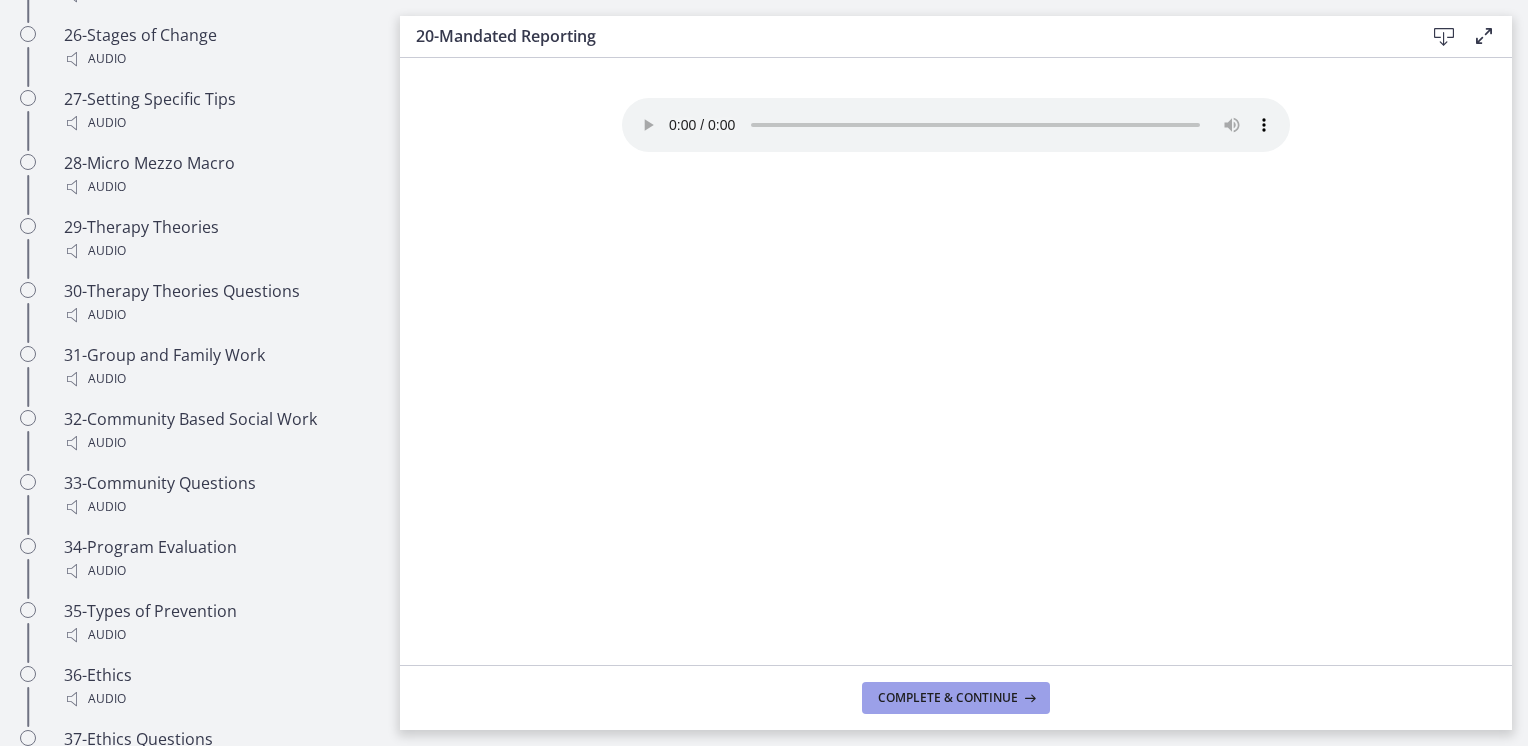 click on "Complete & continue" at bounding box center [956, 698] 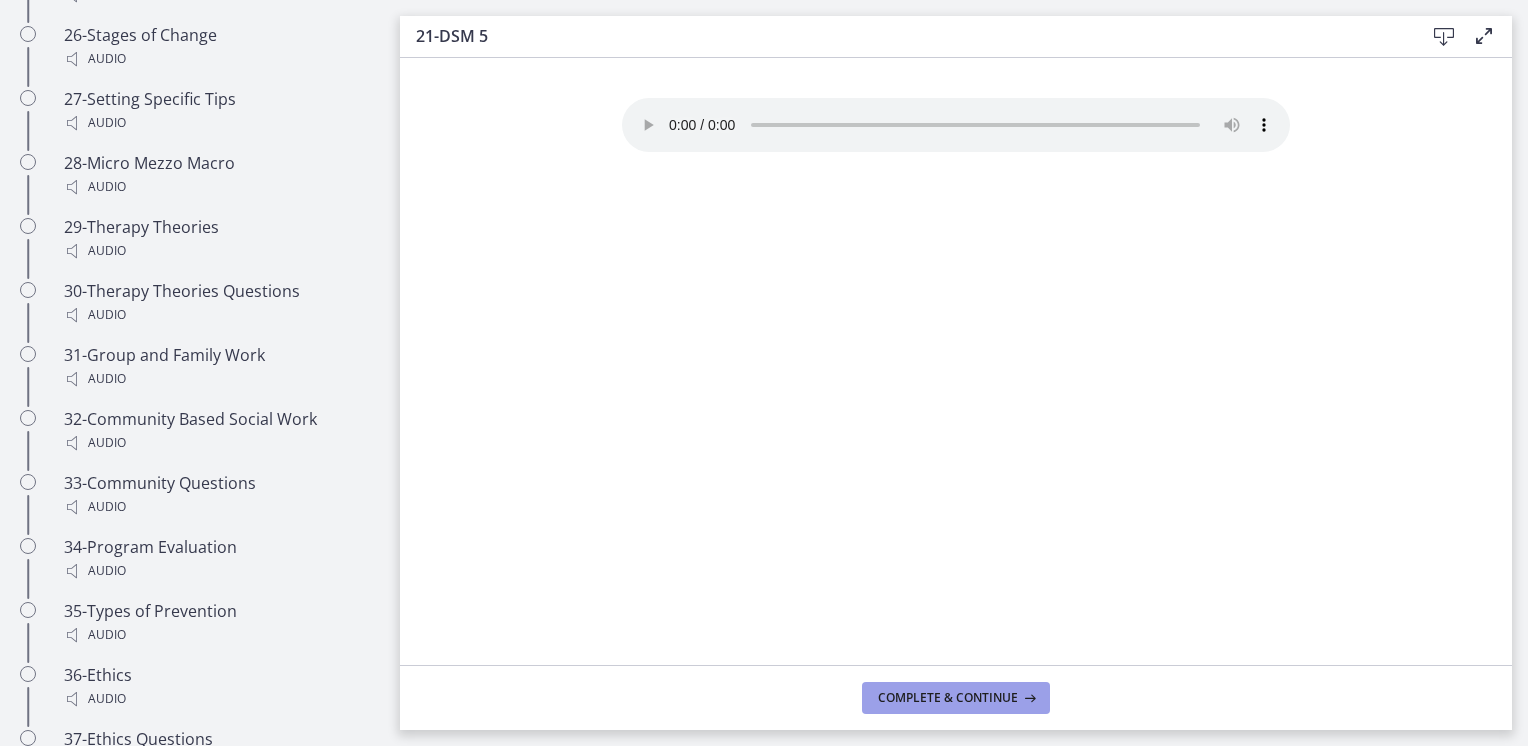 click on "Complete & continue" at bounding box center (956, 698) 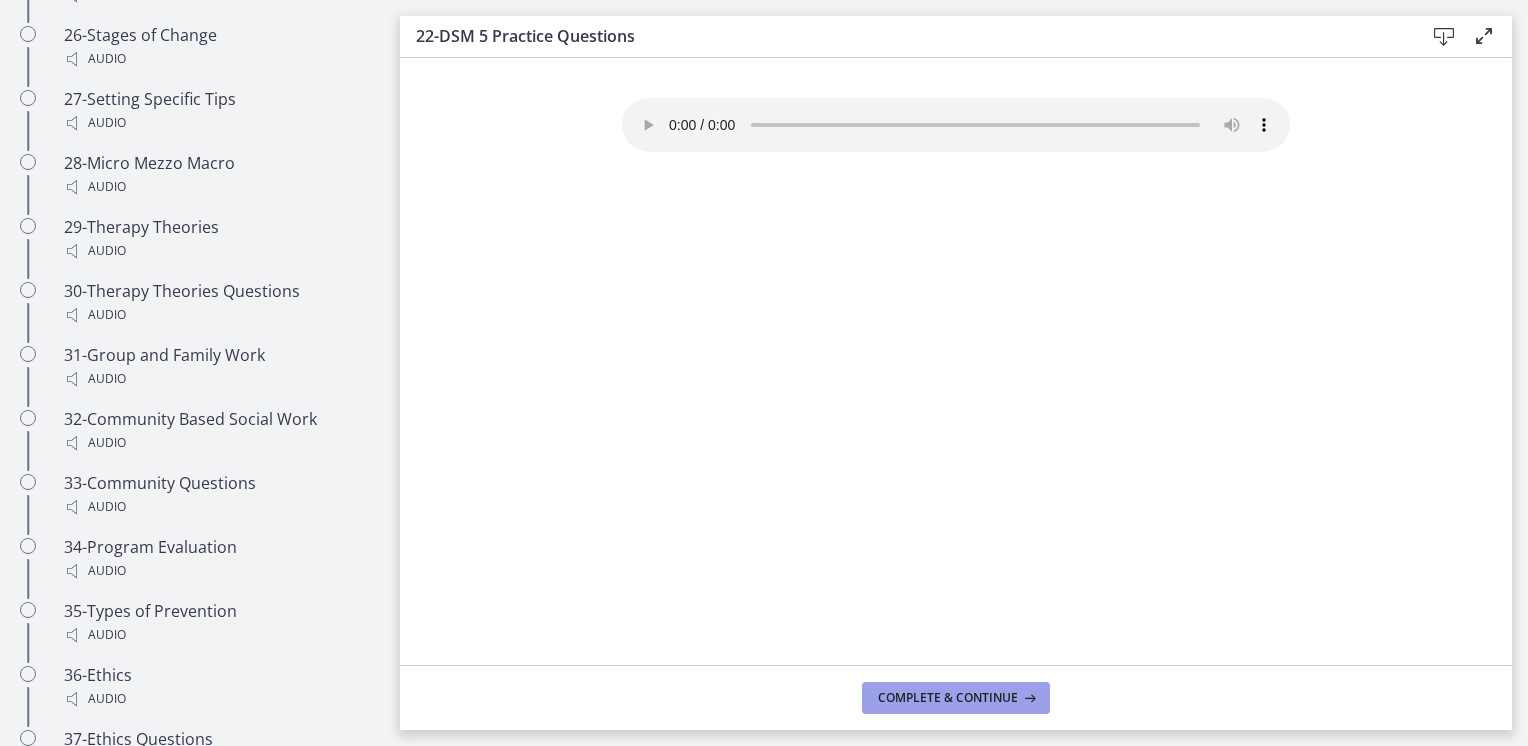 click on "Complete & continue" at bounding box center [956, 698] 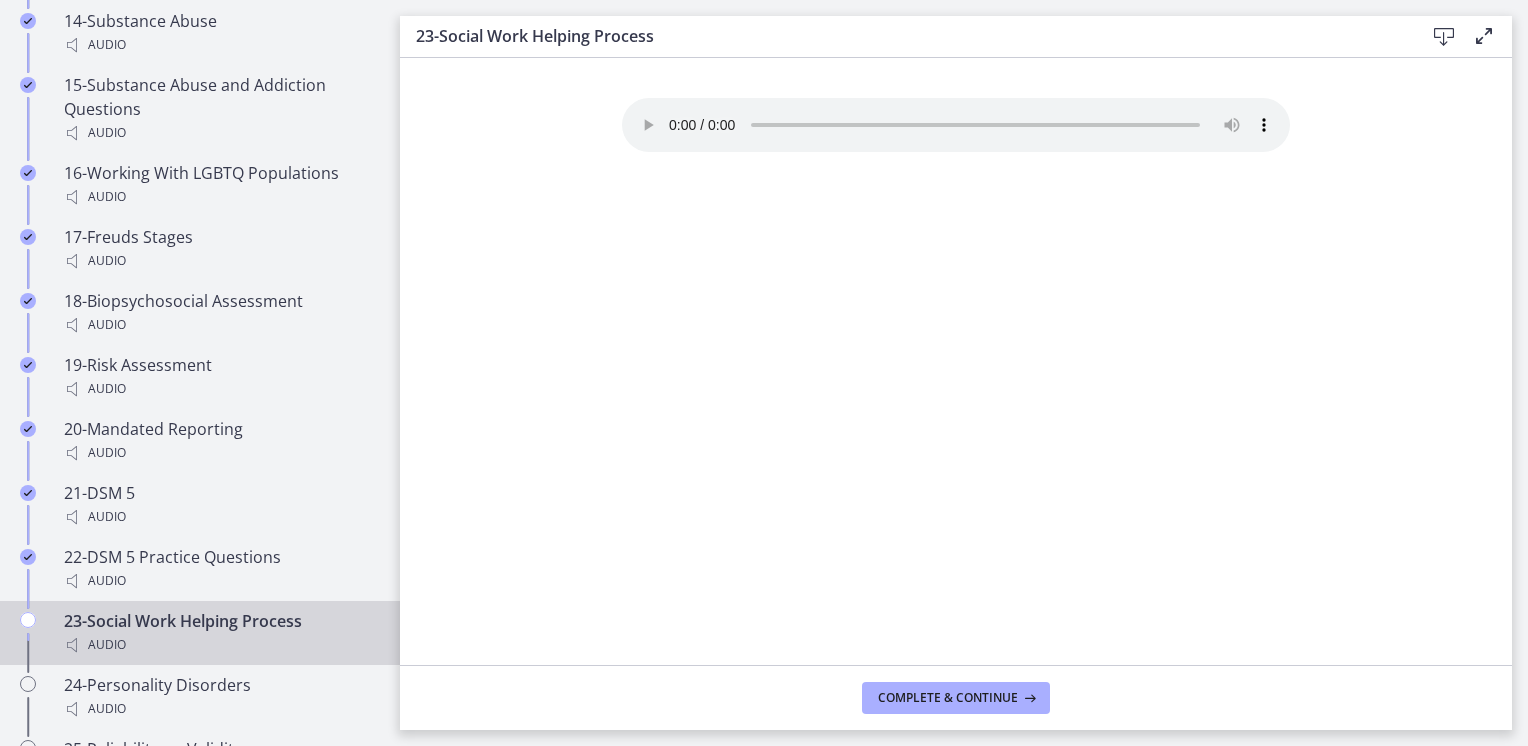 scroll, scrollTop: 2321, scrollLeft: 0, axis: vertical 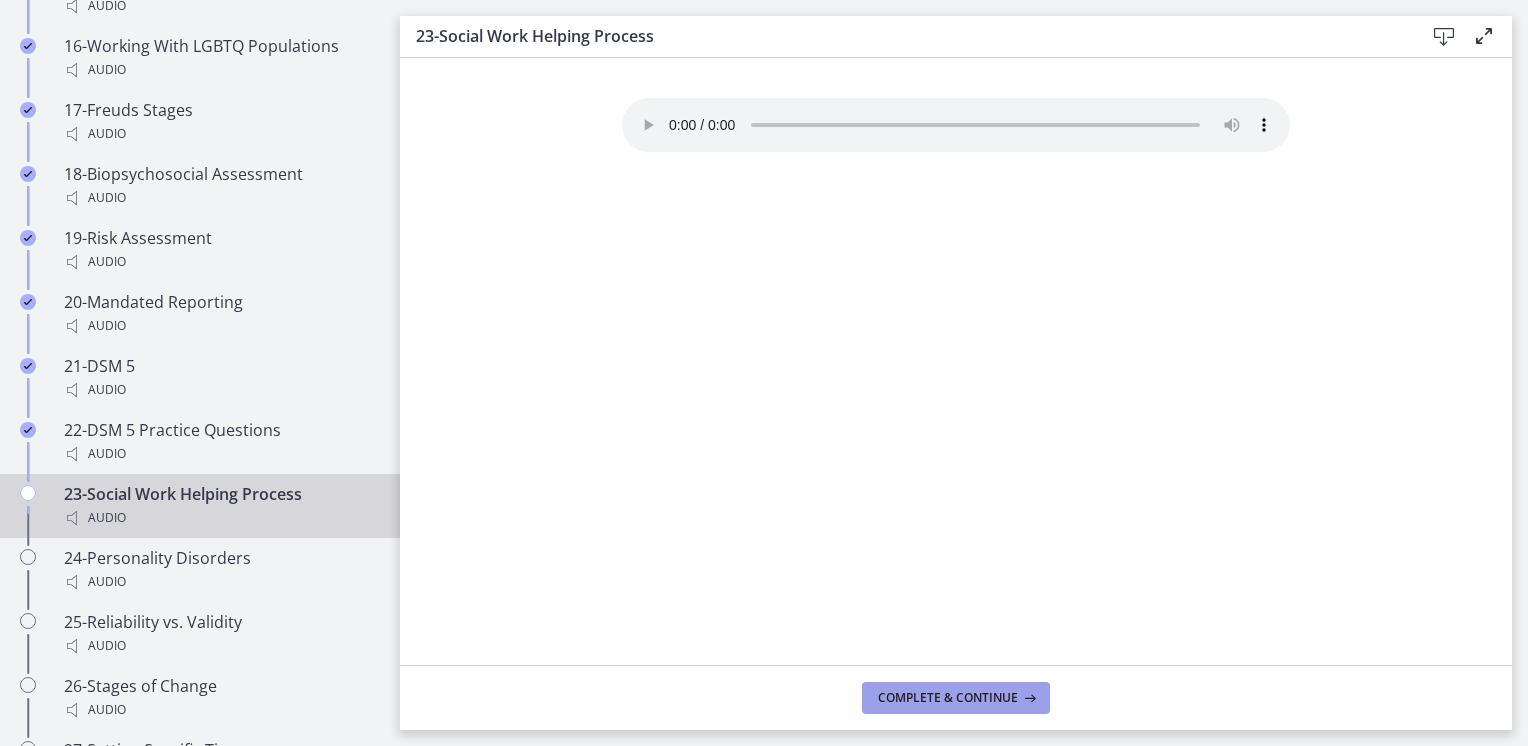 click on "Complete & continue" at bounding box center (948, 698) 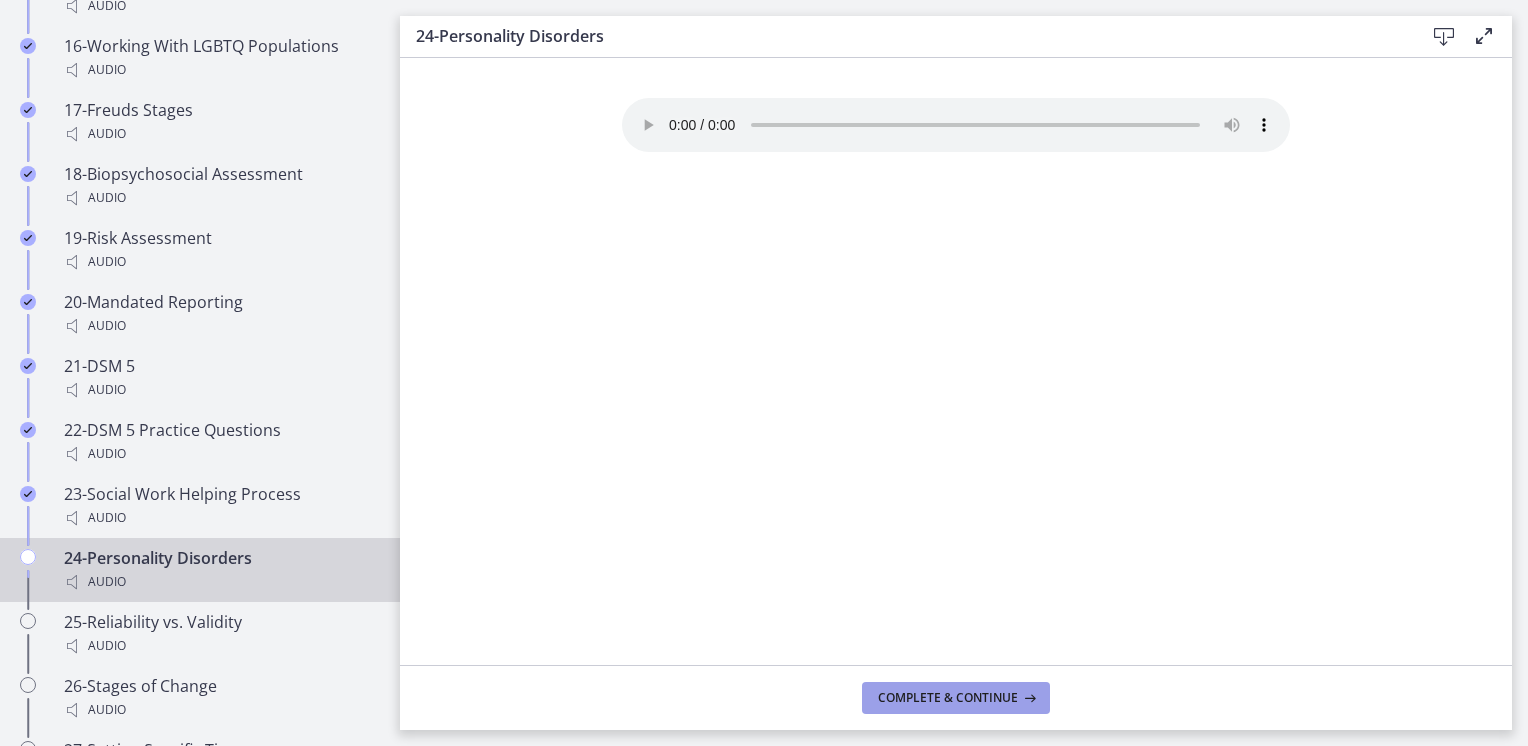 click on "Complete & continue" at bounding box center [948, 698] 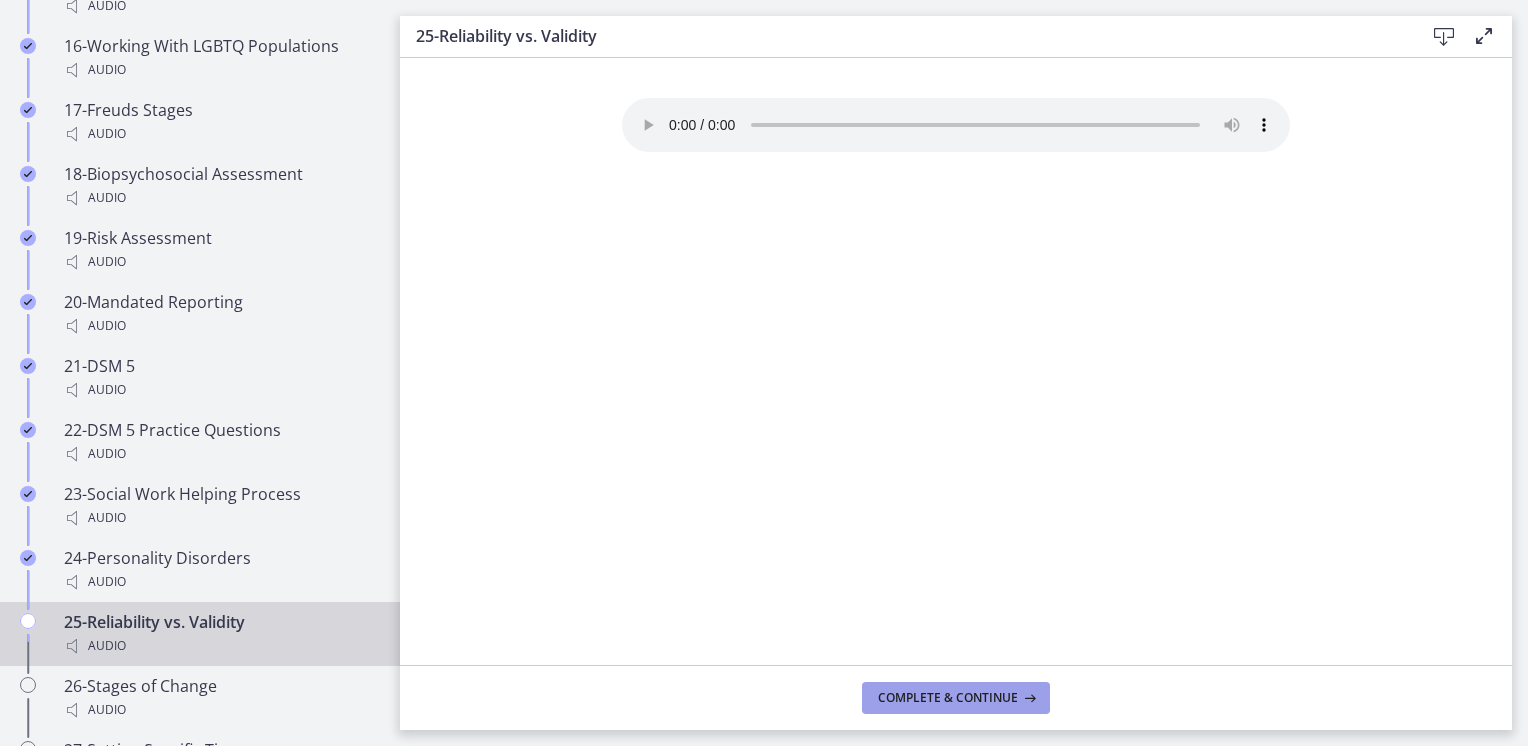 click on "Complete & continue" at bounding box center (948, 698) 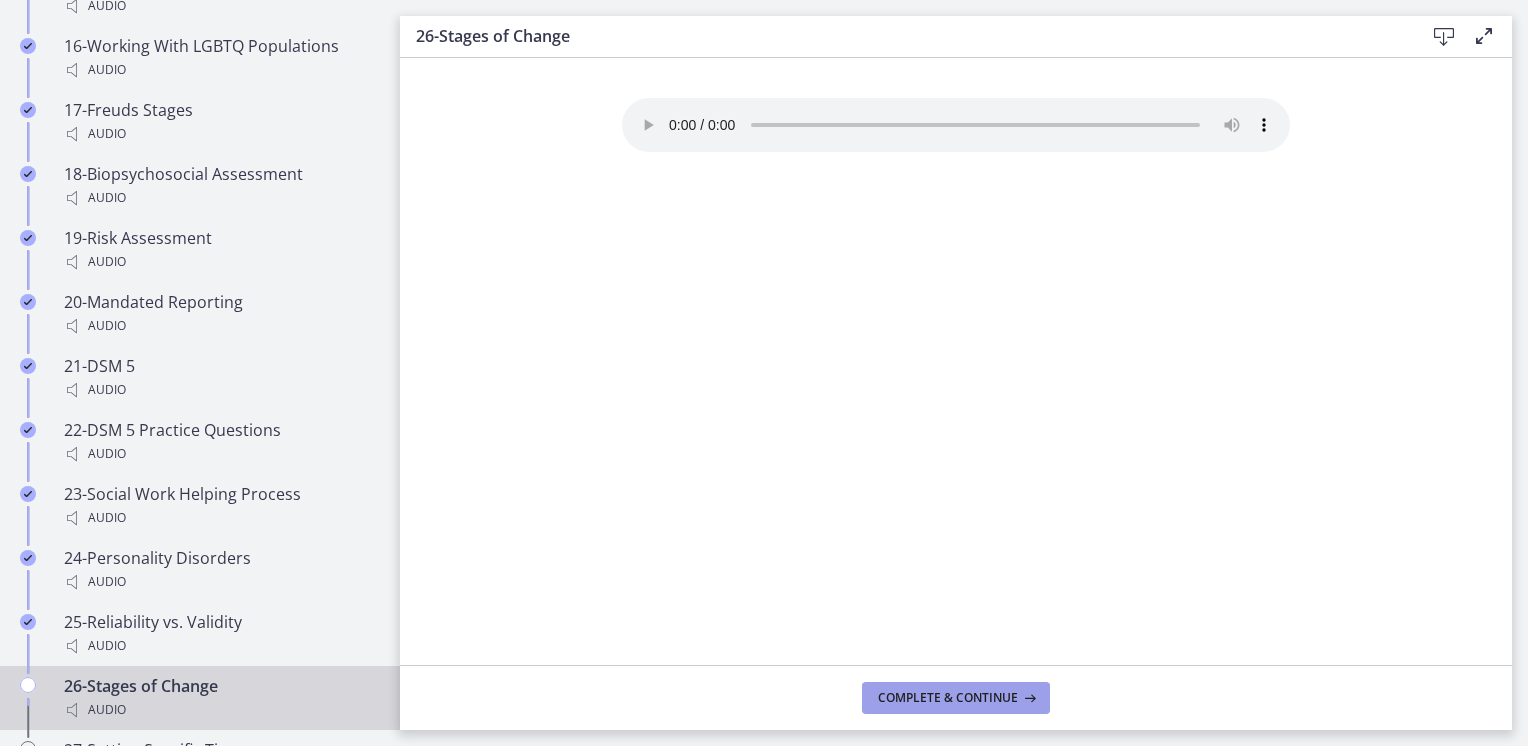 click on "Complete & continue" at bounding box center [948, 698] 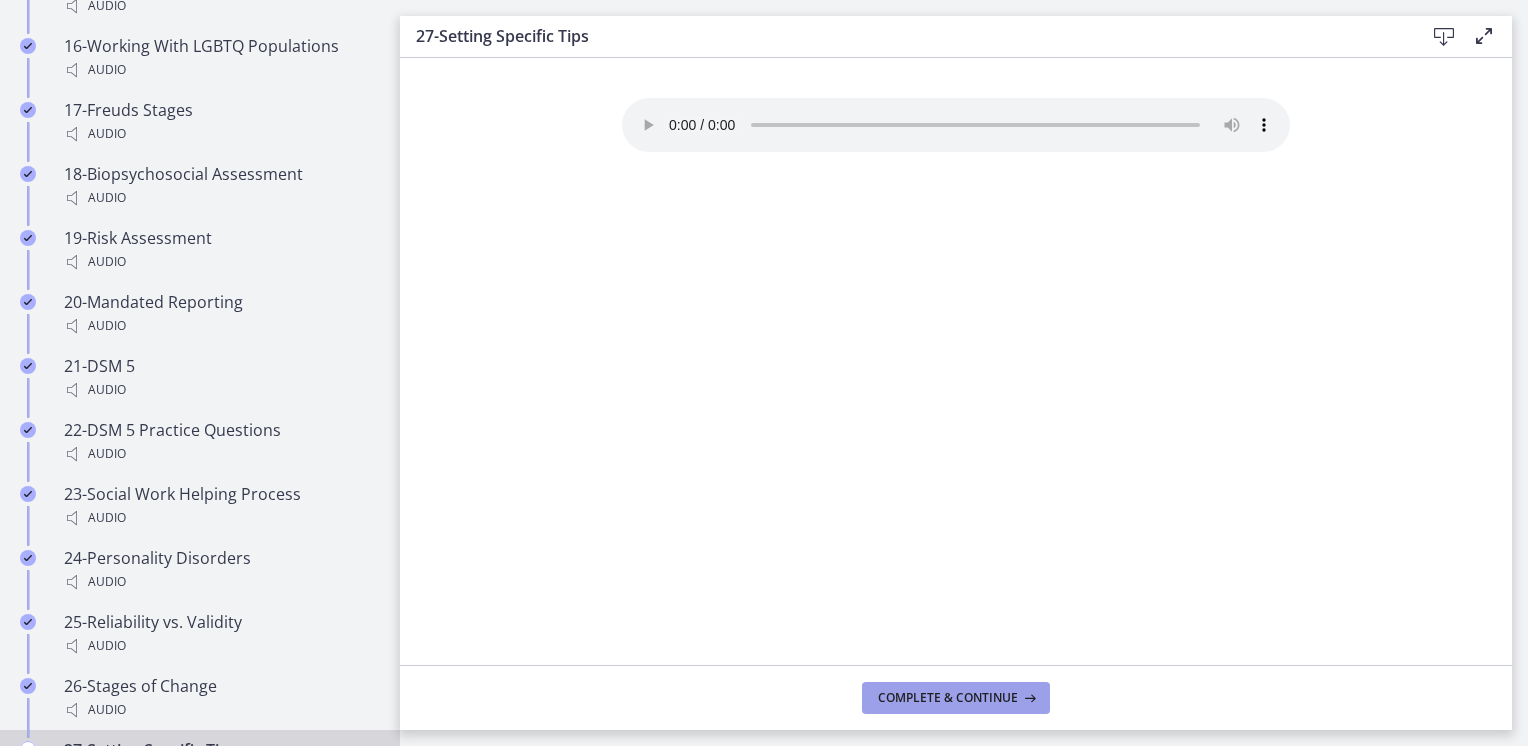 click on "Complete & continue" at bounding box center (956, 698) 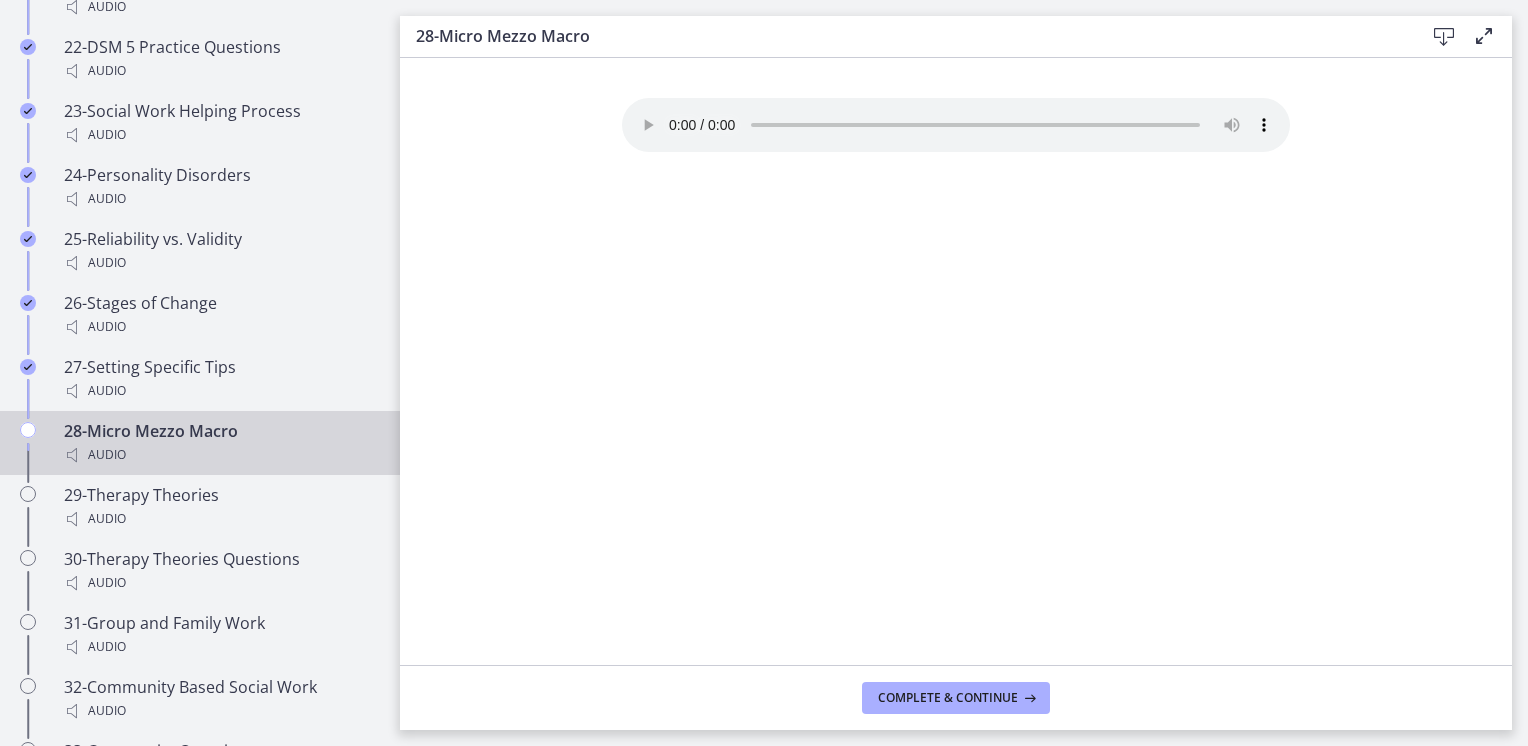 scroll, scrollTop: 2705, scrollLeft: 0, axis: vertical 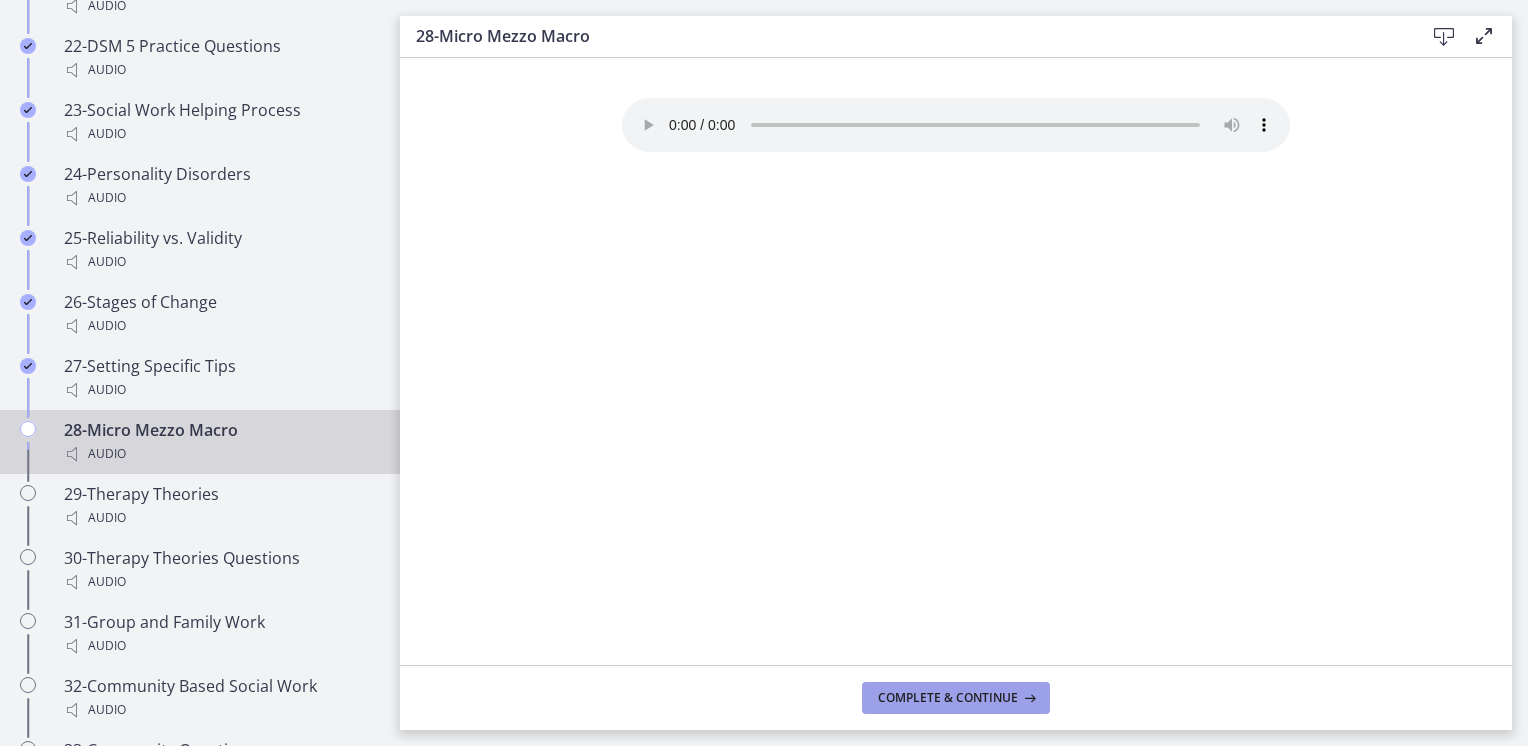 click on "Complete & continue" at bounding box center (956, 698) 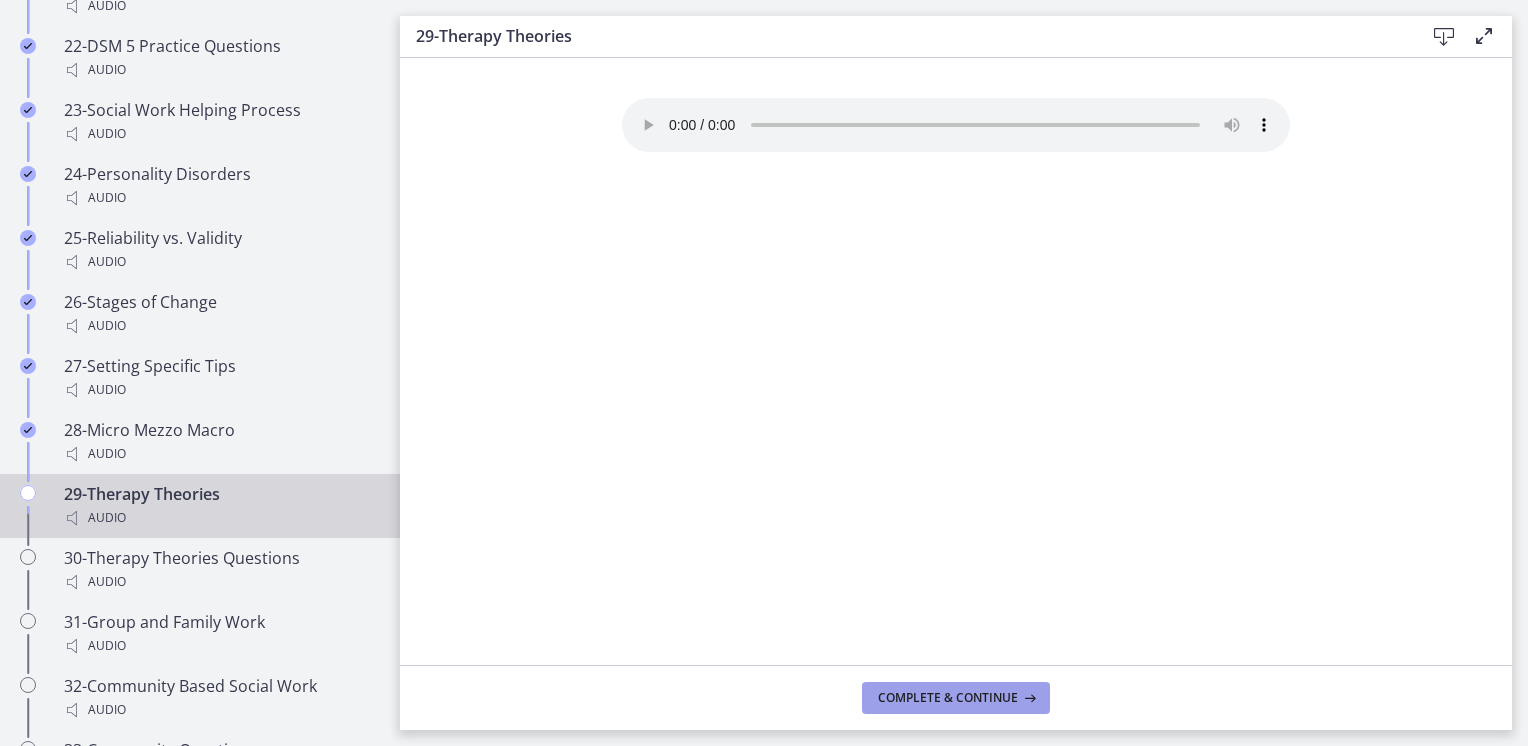 click on "Complete & continue" at bounding box center [956, 698] 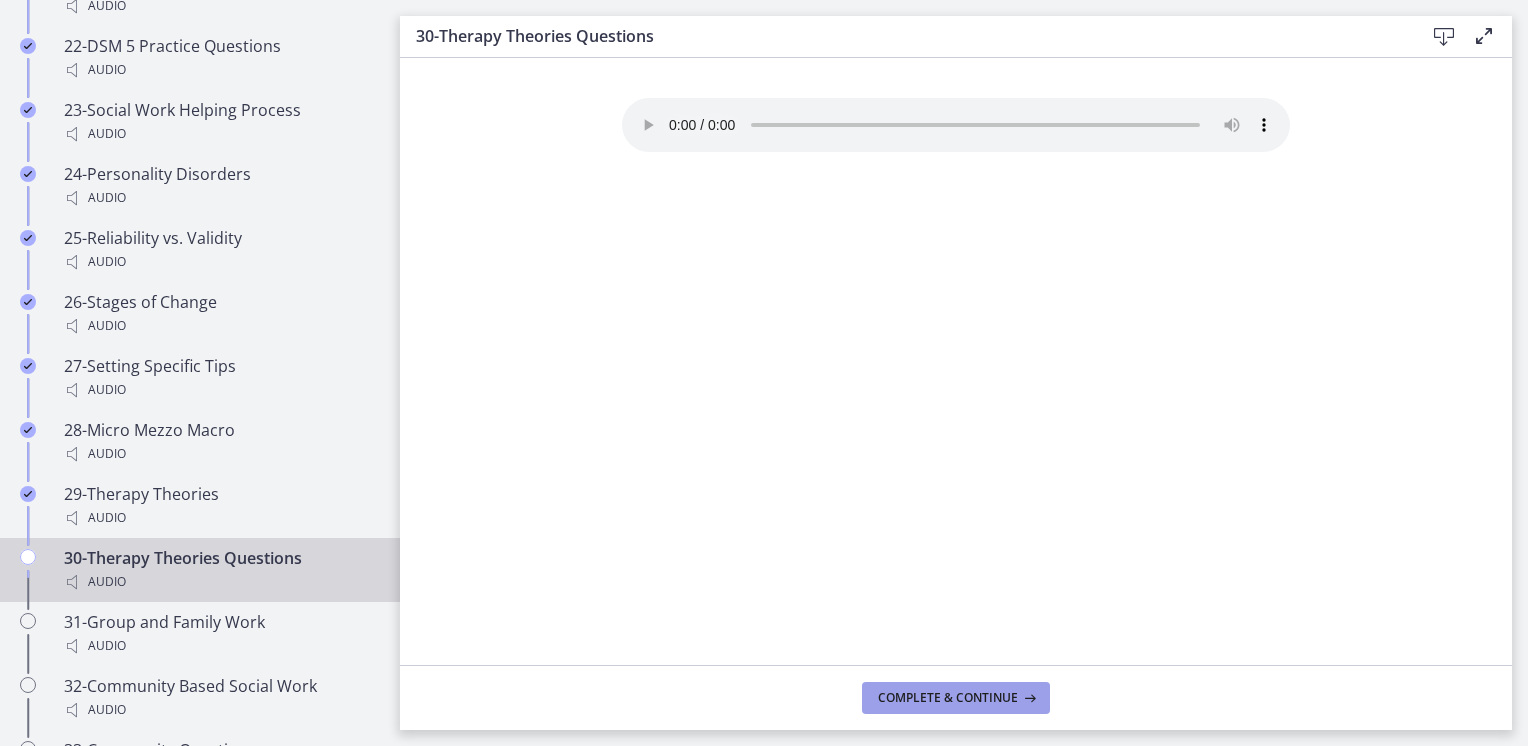 click on "Complete & continue" at bounding box center (948, 698) 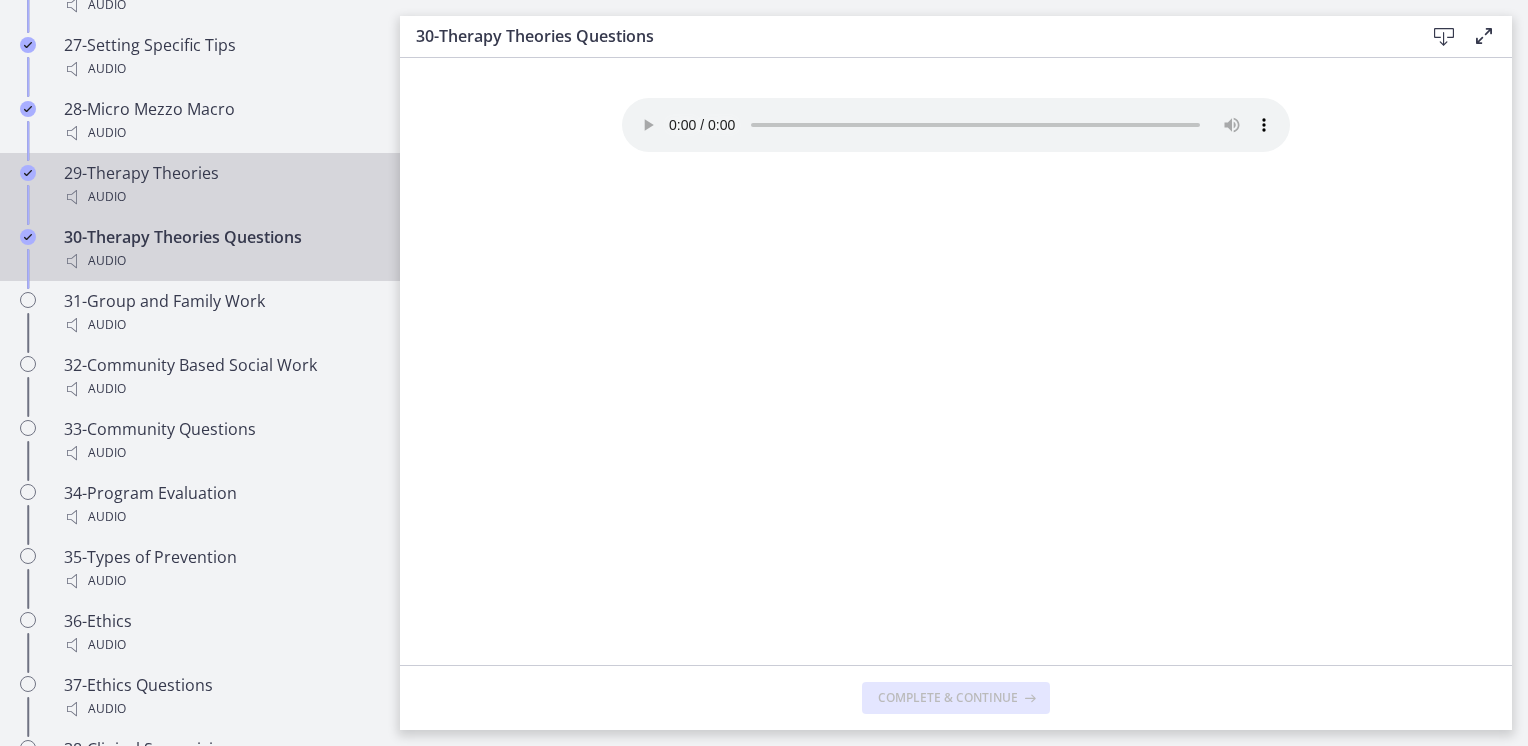 scroll, scrollTop: 3033, scrollLeft: 0, axis: vertical 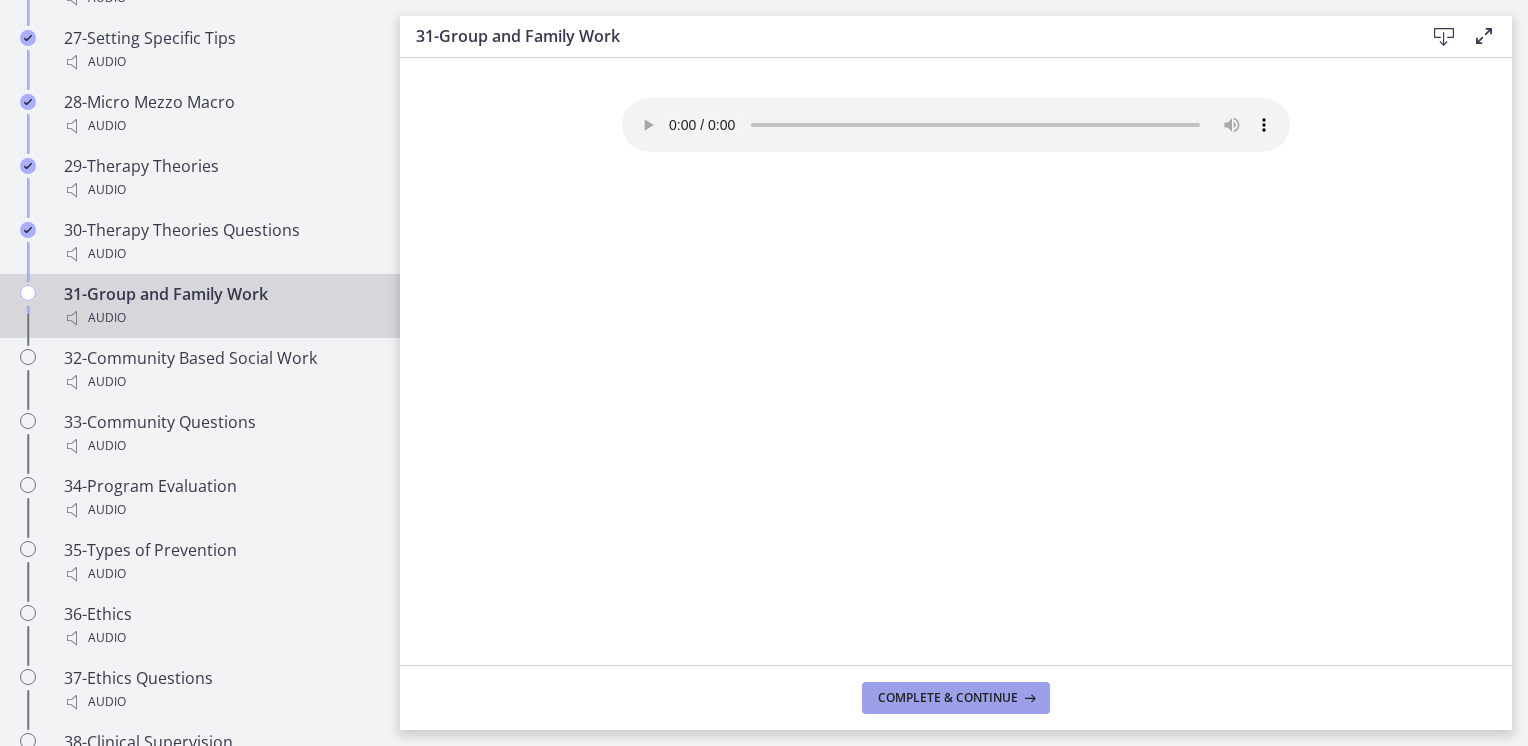 click on "Complete & continue" at bounding box center [948, 698] 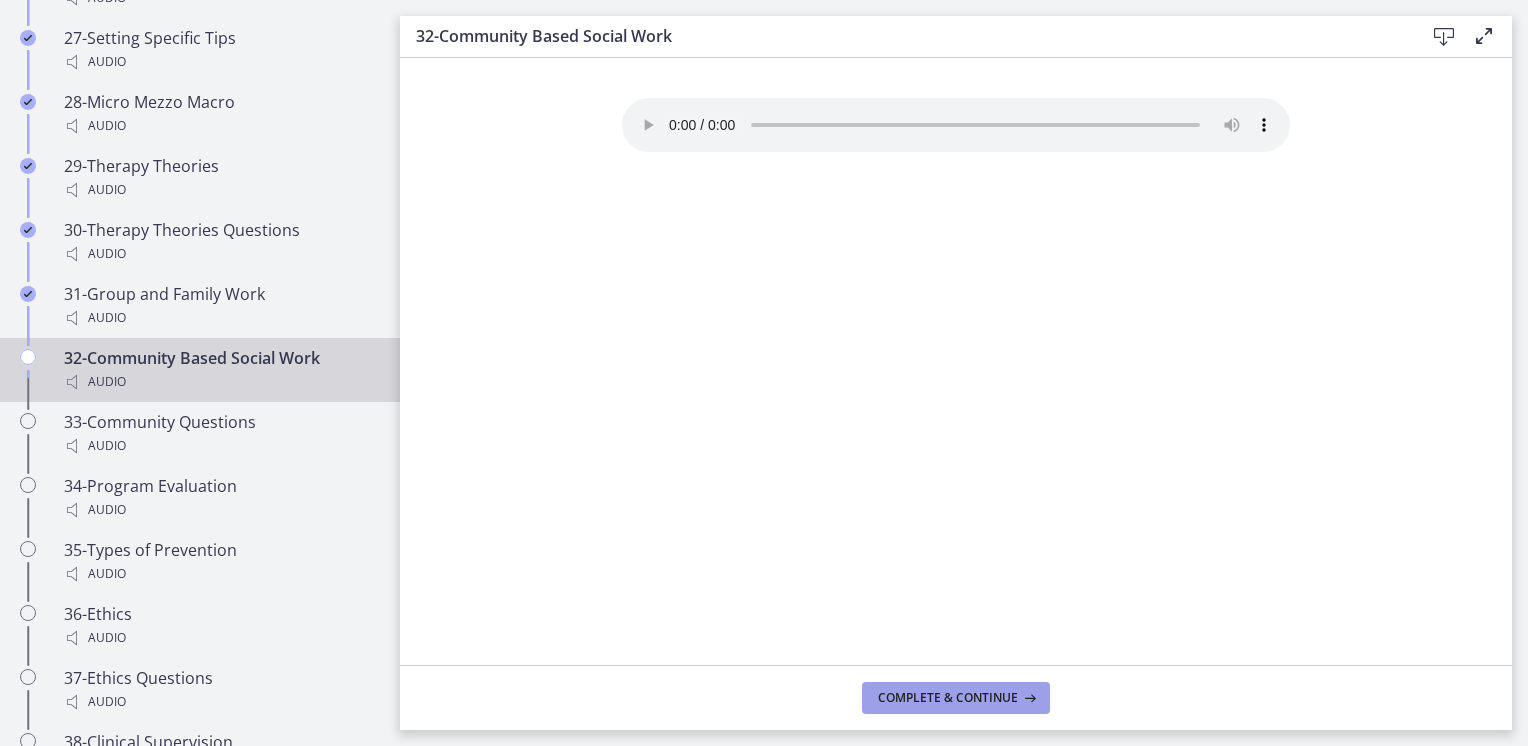 click on "Complete & continue" at bounding box center (956, 698) 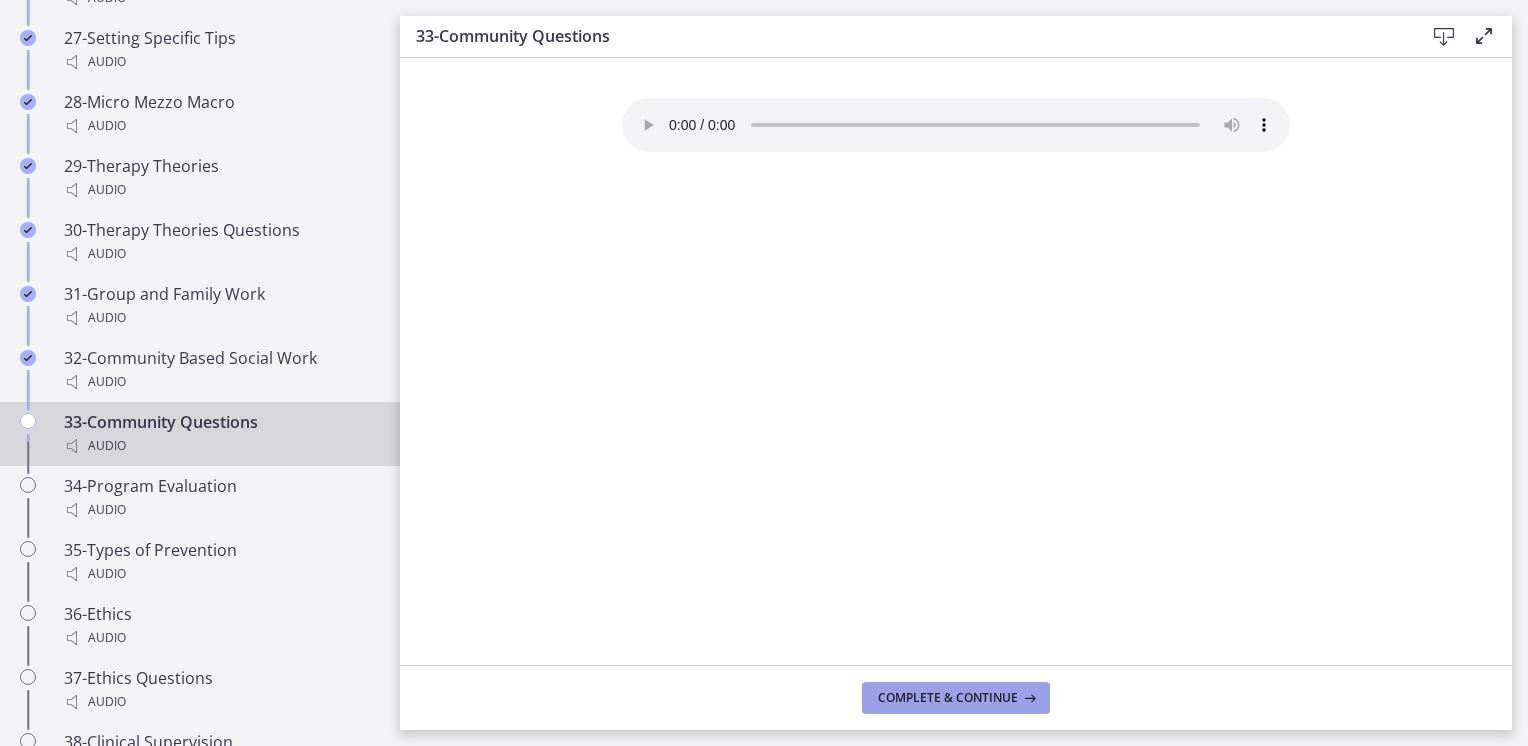 click on "Complete & continue" at bounding box center (956, 698) 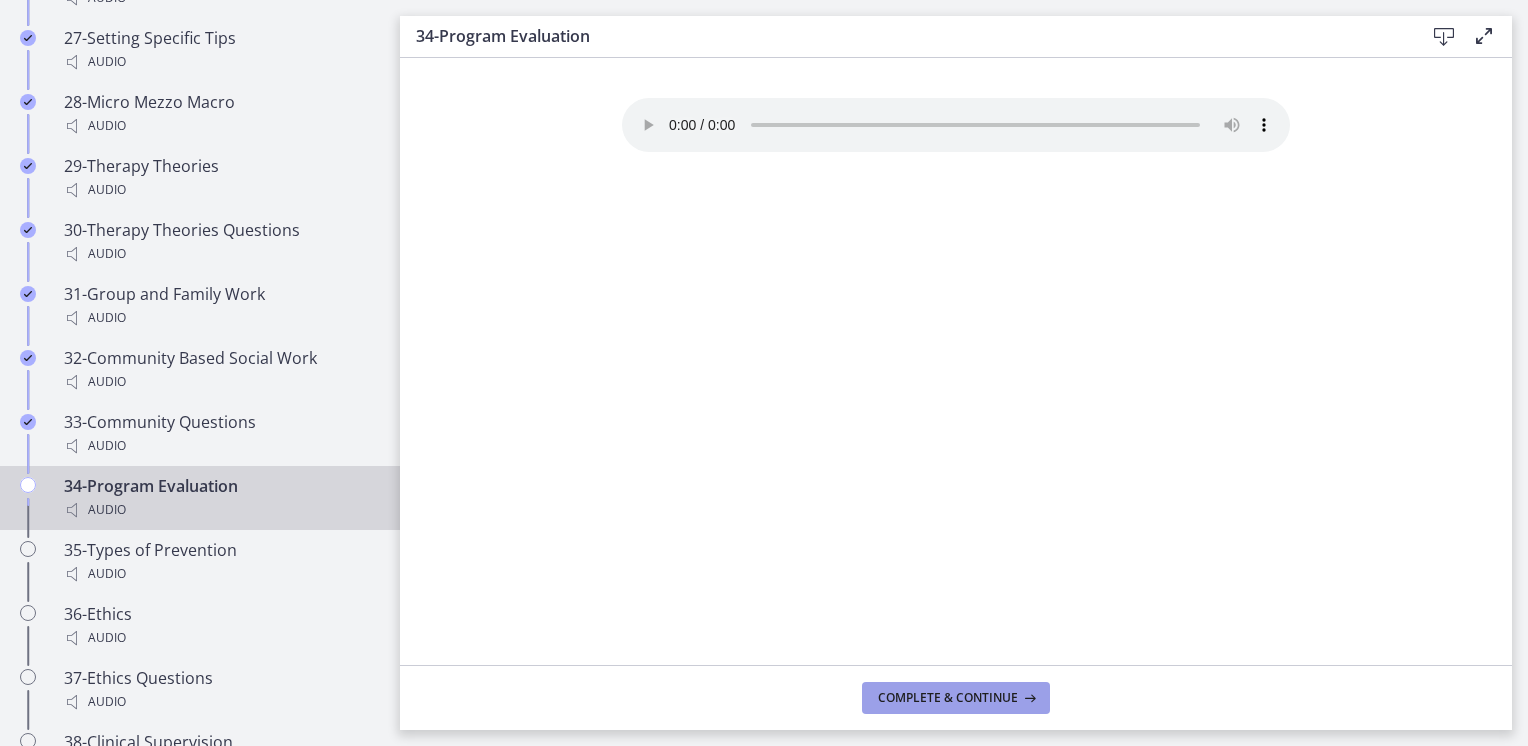 click on "Complete & continue" at bounding box center [956, 698] 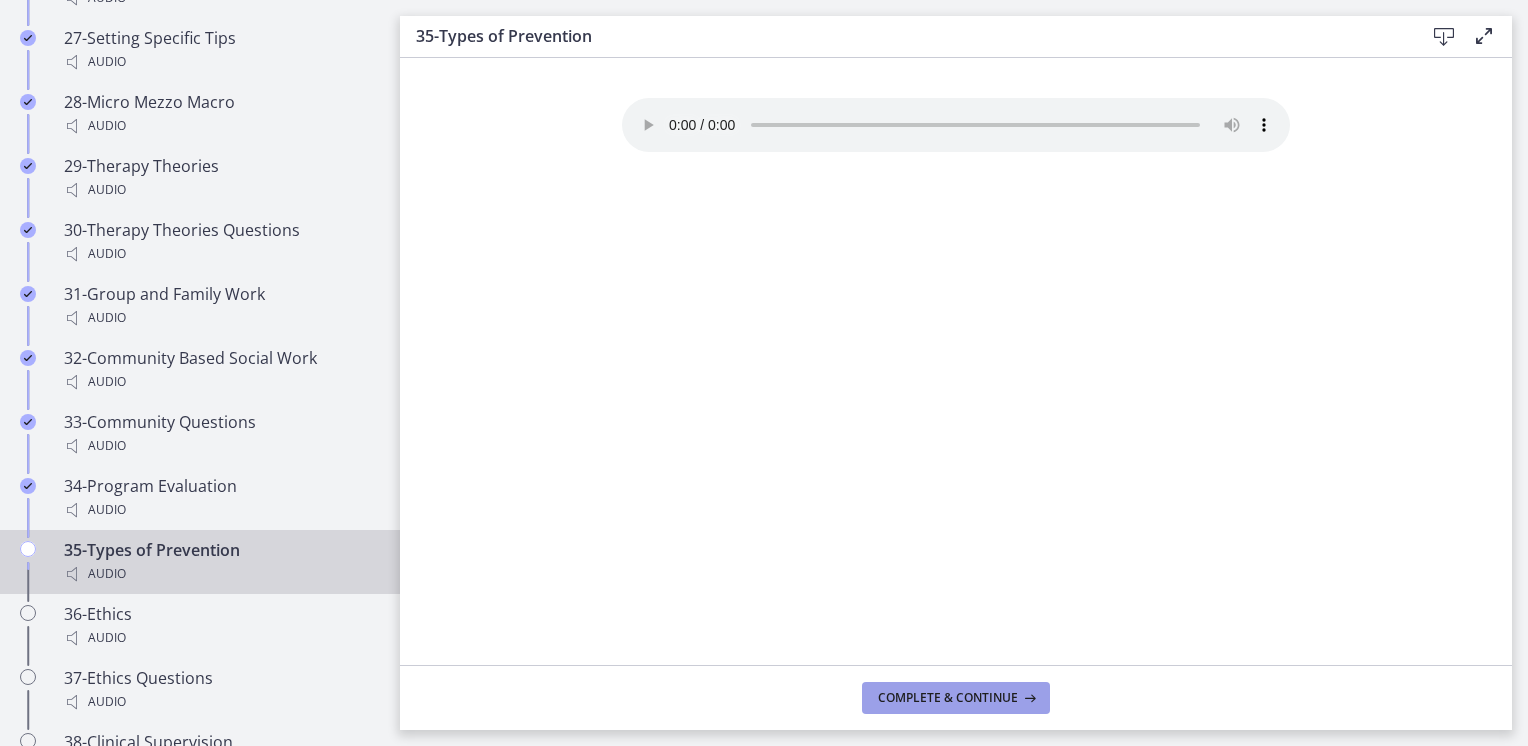 click on "Complete & continue" at bounding box center (956, 698) 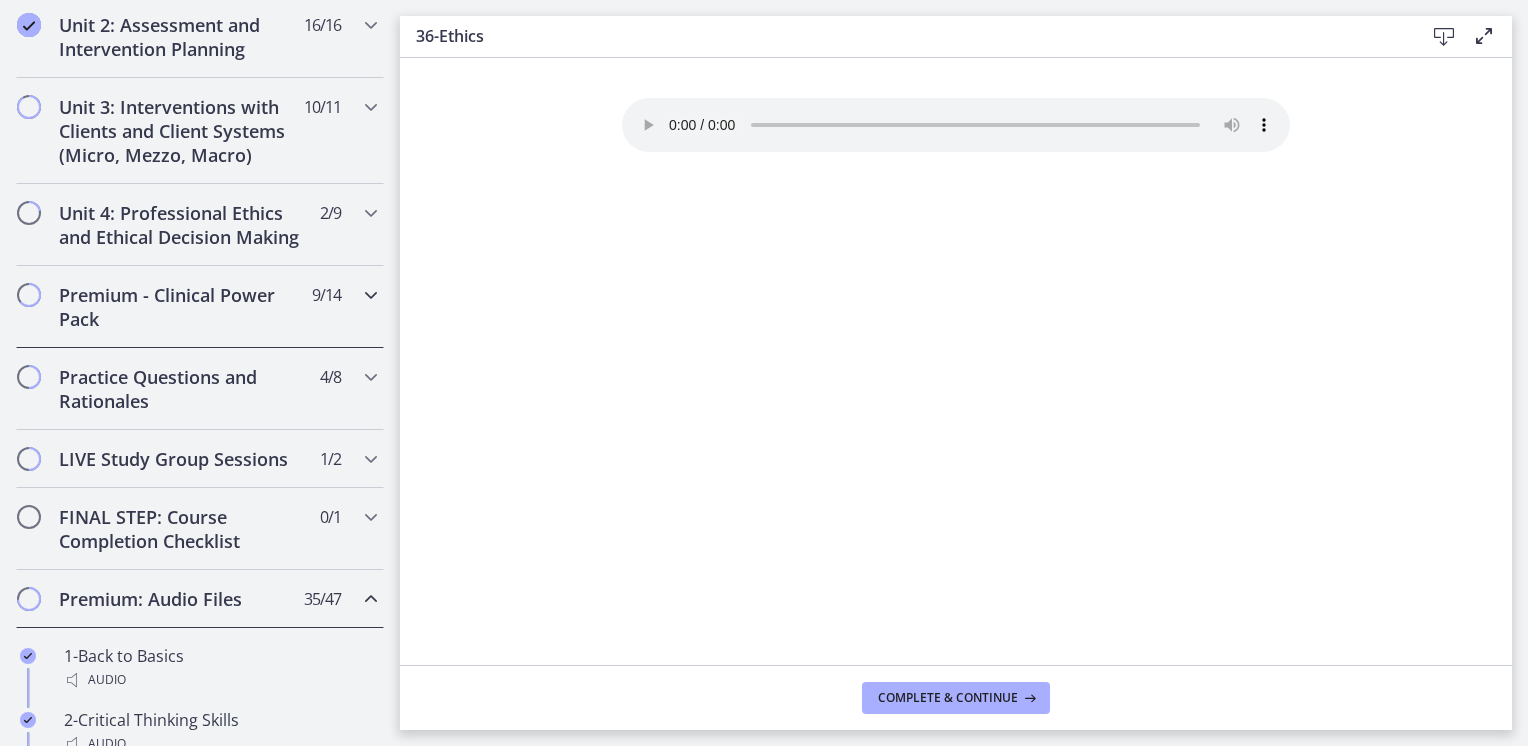 scroll, scrollTop: 687, scrollLeft: 0, axis: vertical 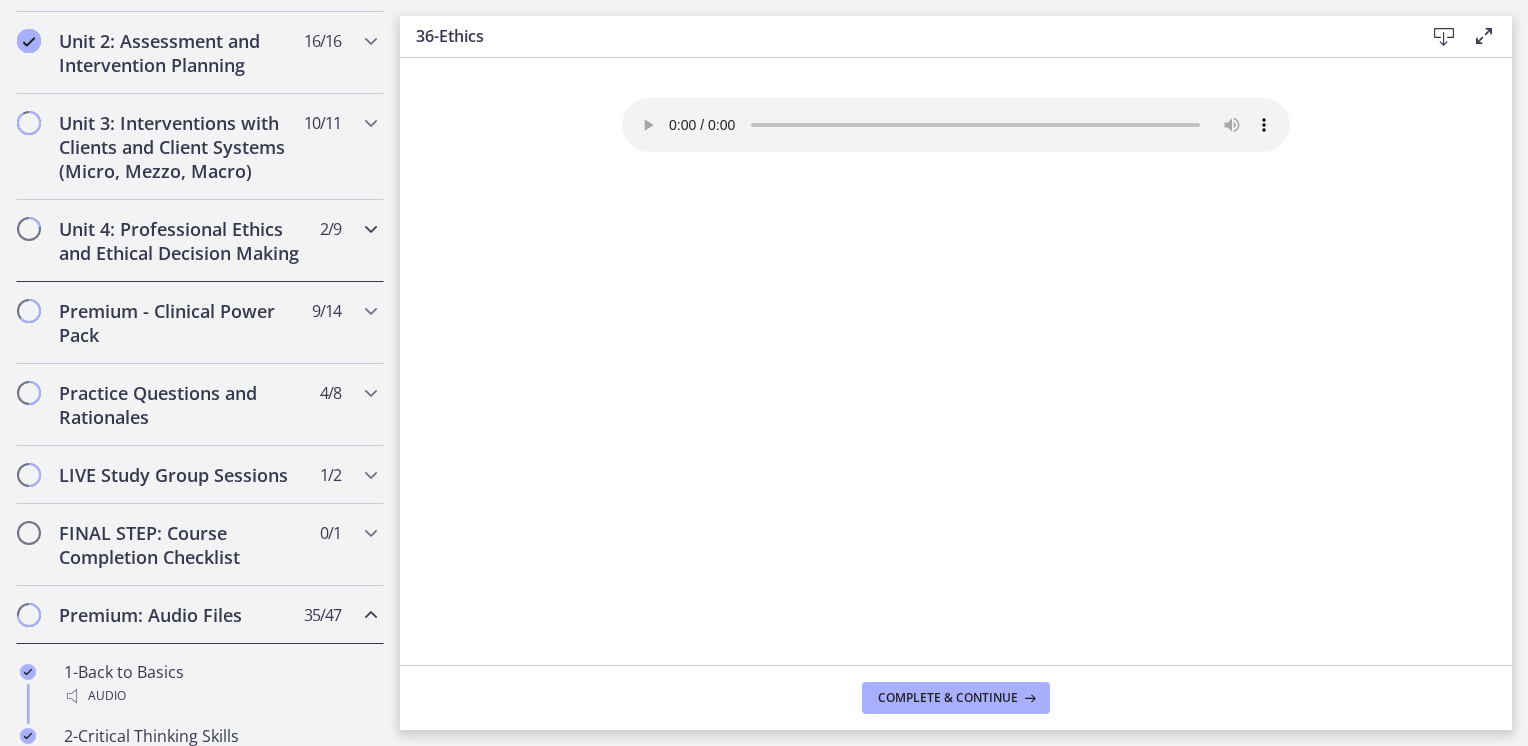 click on "Unit 4: Professional Ethics and Ethical Decision Making" at bounding box center (181, 241) 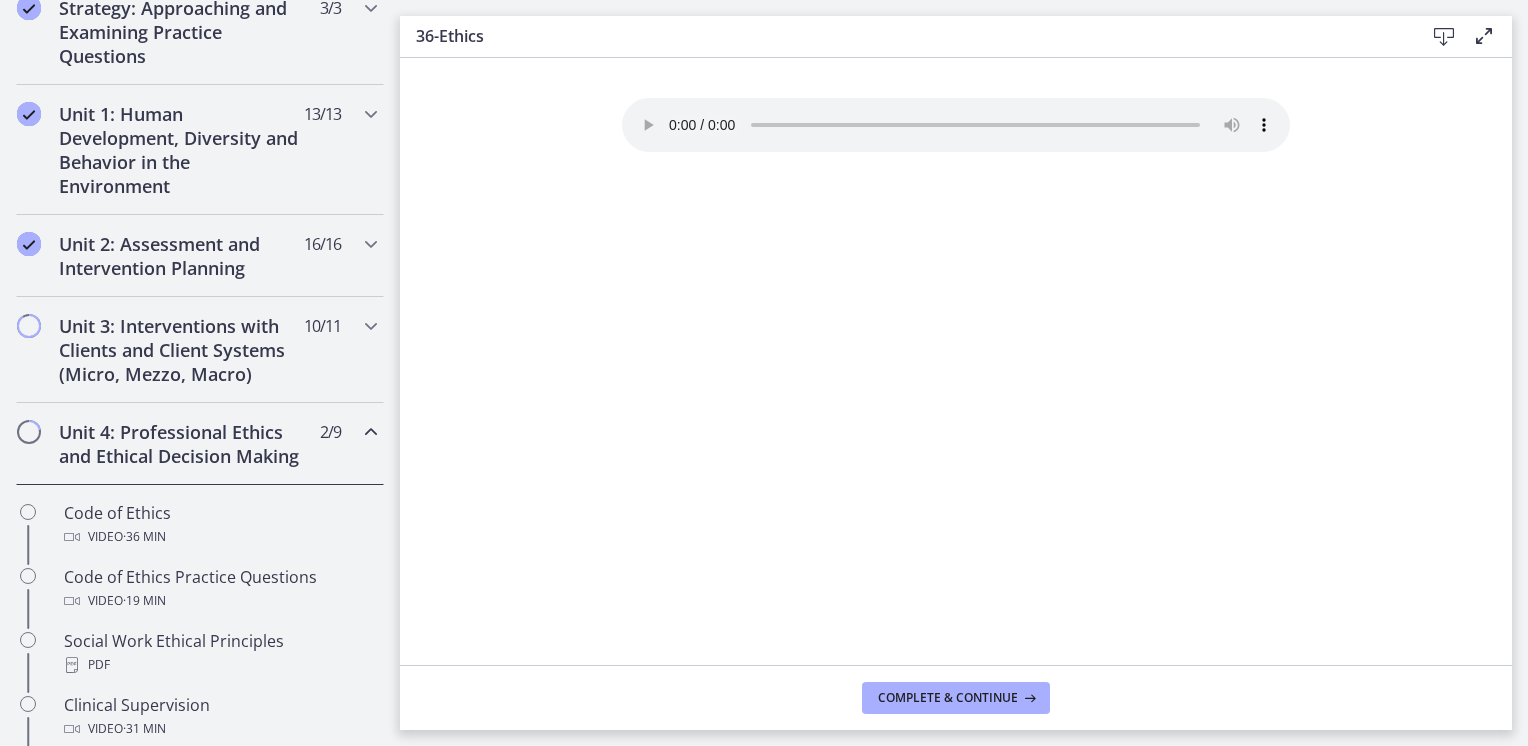 scroll, scrollTop: 483, scrollLeft: 0, axis: vertical 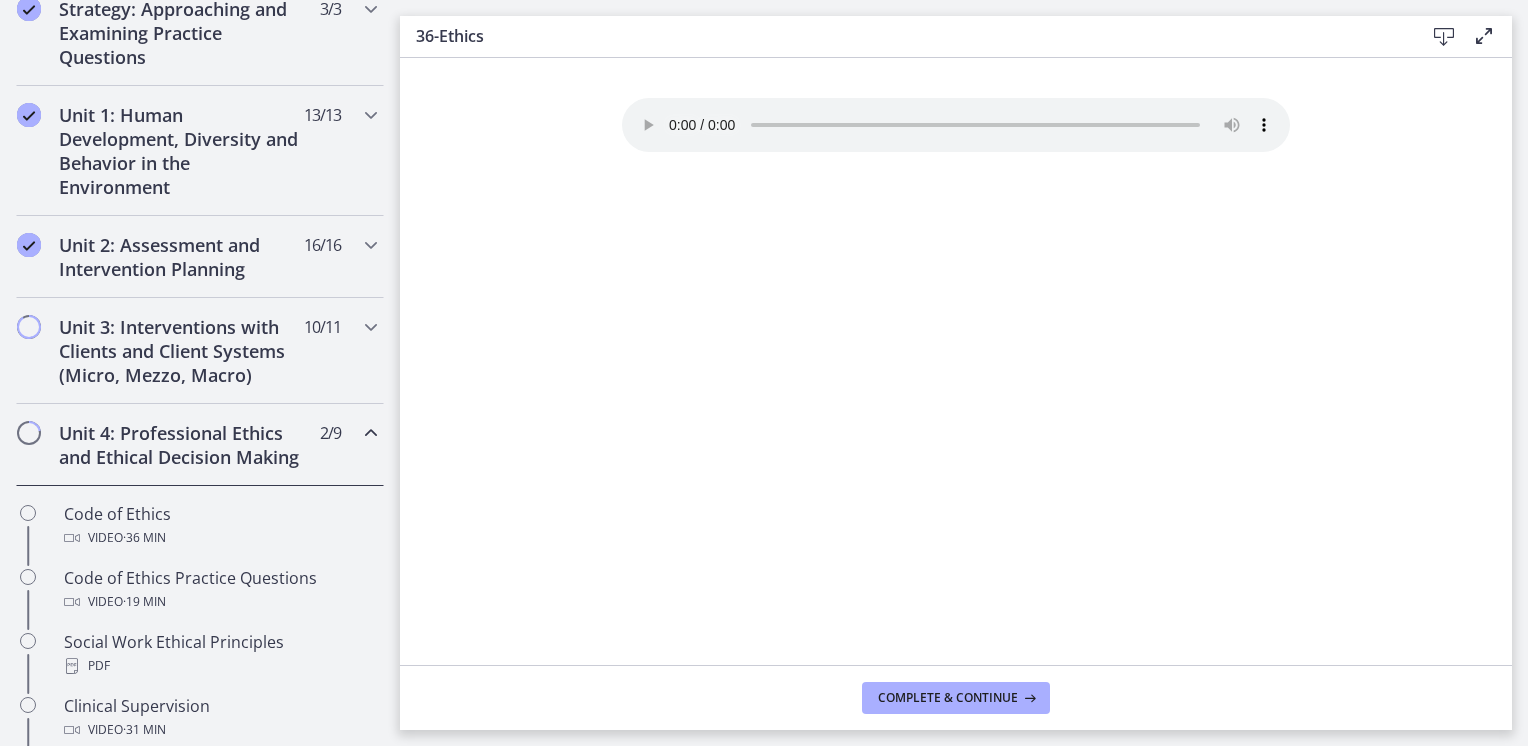 click at bounding box center [371, 433] 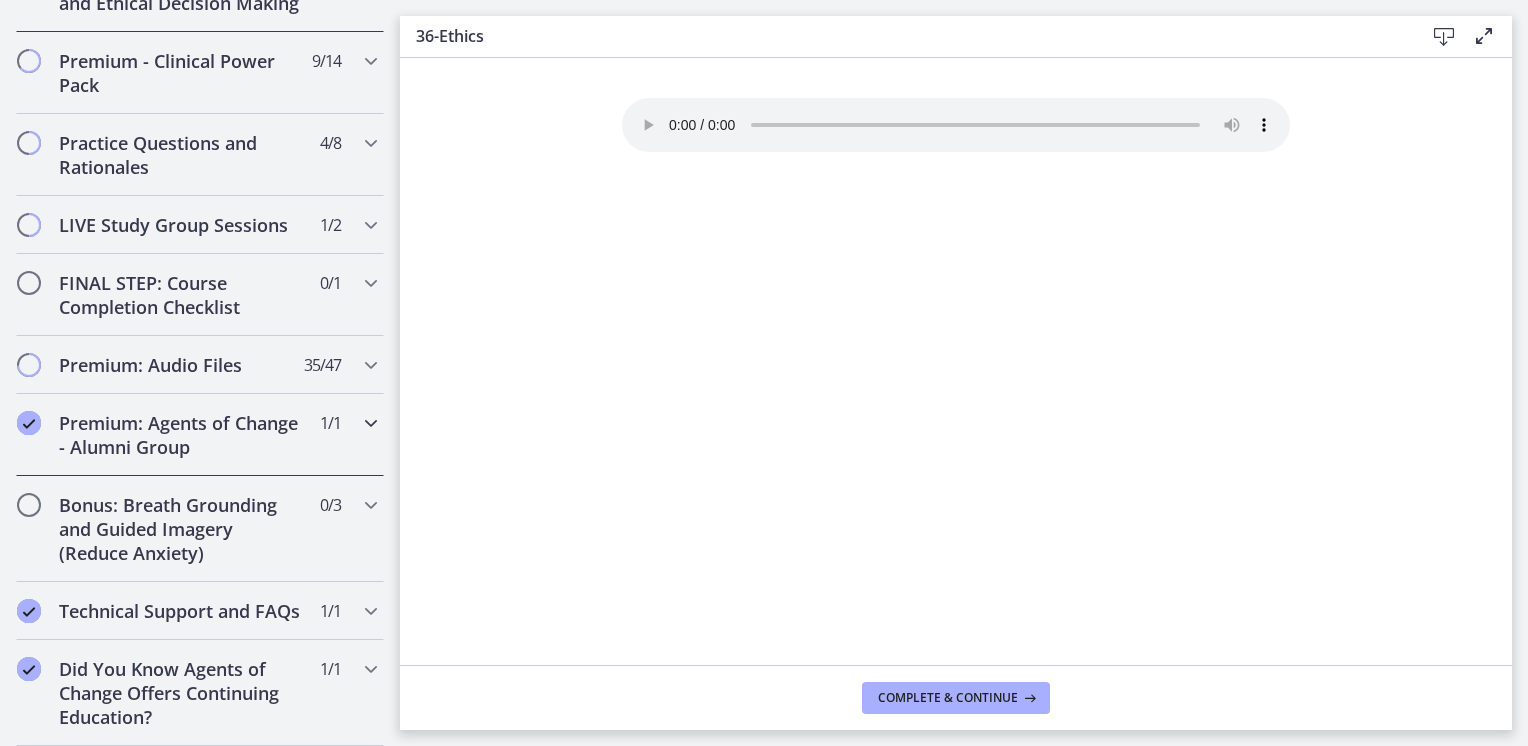 scroll, scrollTop: 971, scrollLeft: 0, axis: vertical 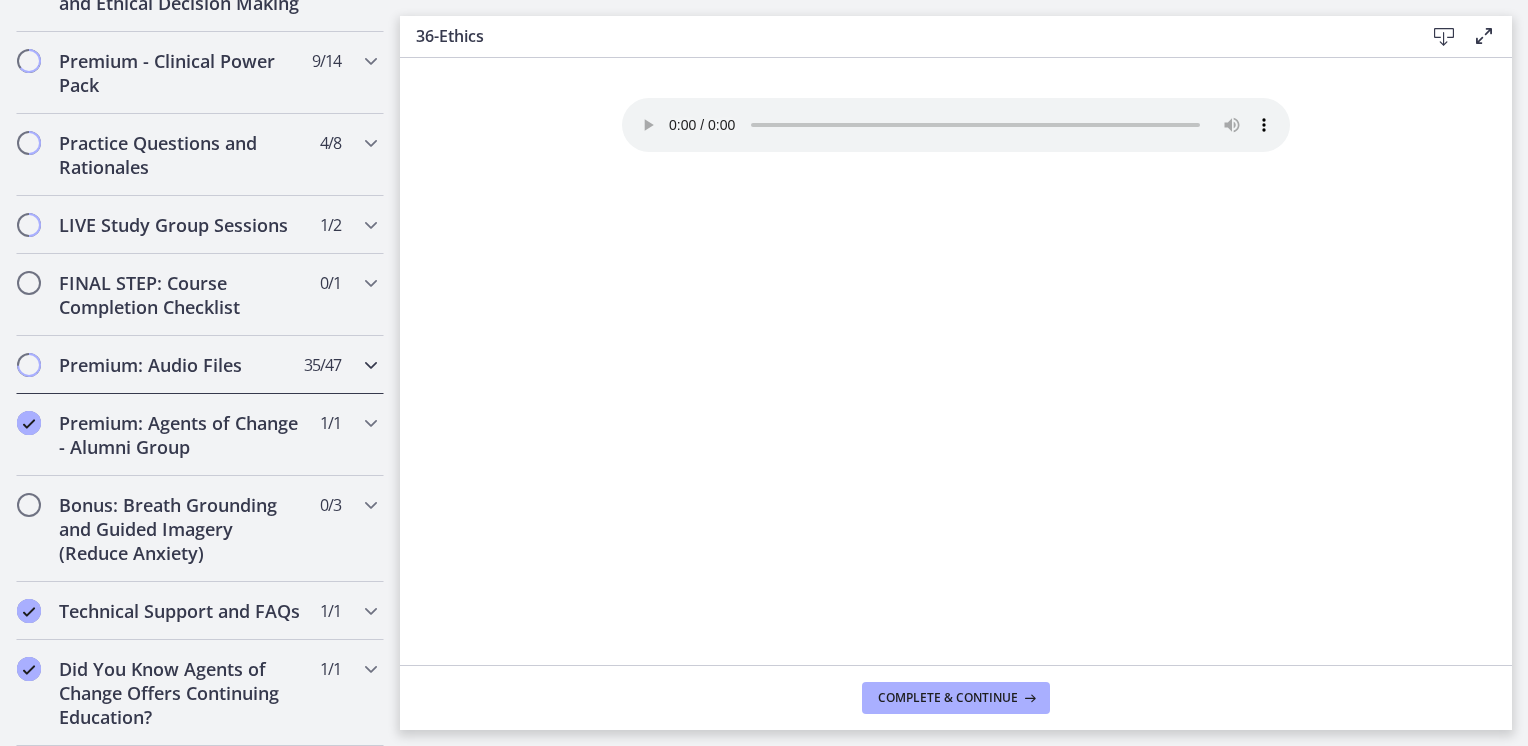 click on "Premium: Audio Files" at bounding box center (181, 365) 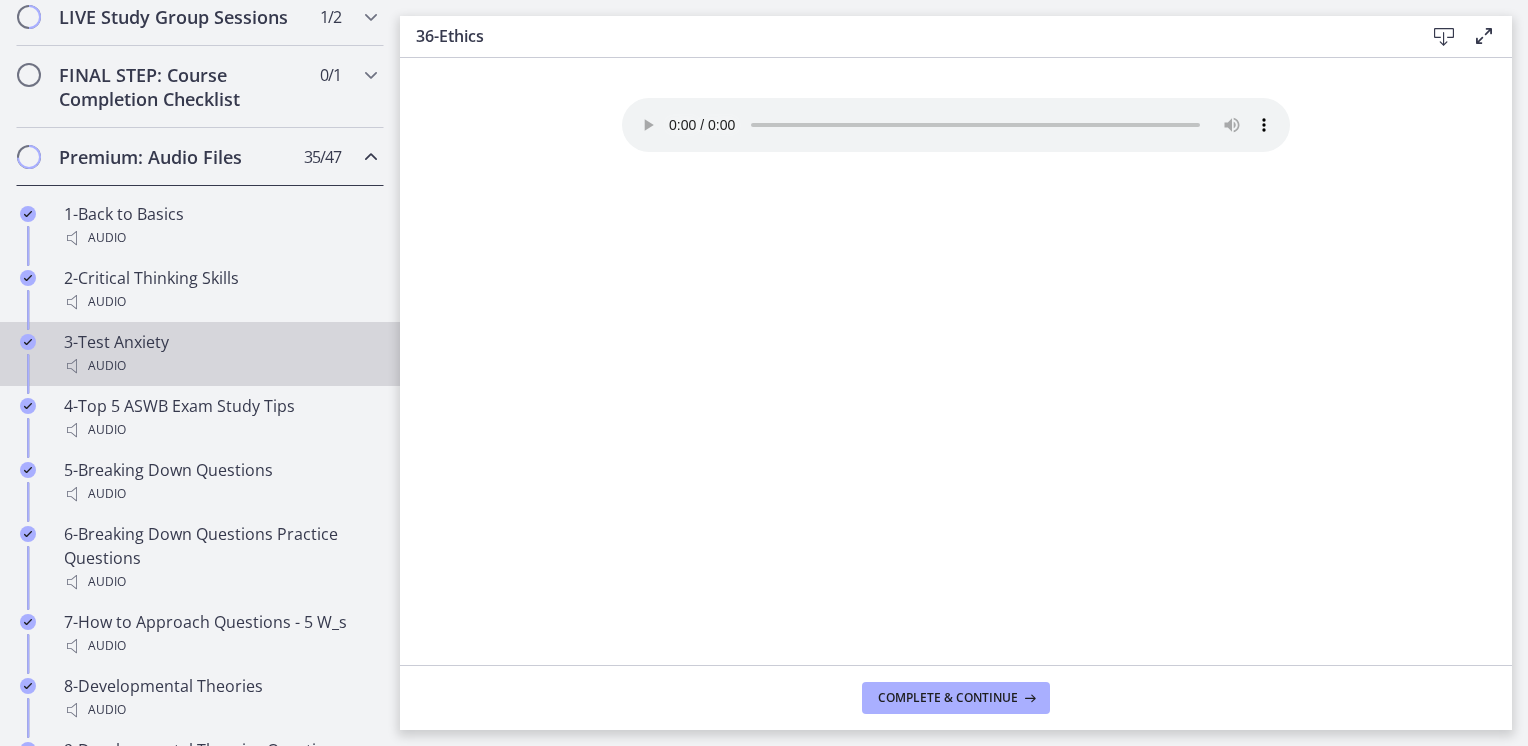 scroll, scrollTop: 1144, scrollLeft: 0, axis: vertical 